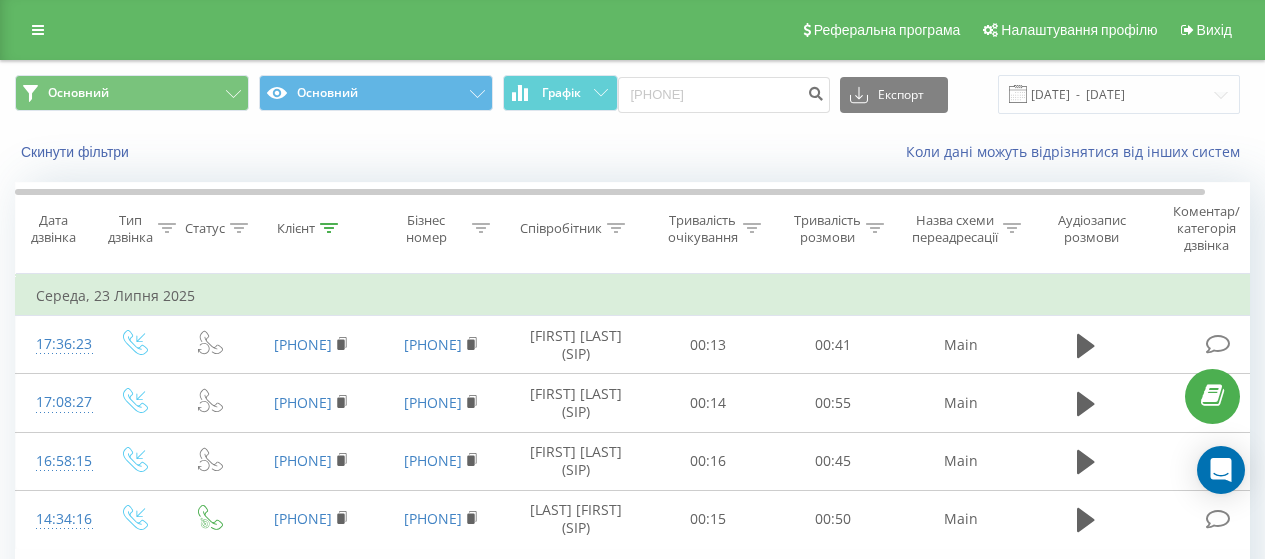 scroll, scrollTop: 0, scrollLeft: 0, axis: both 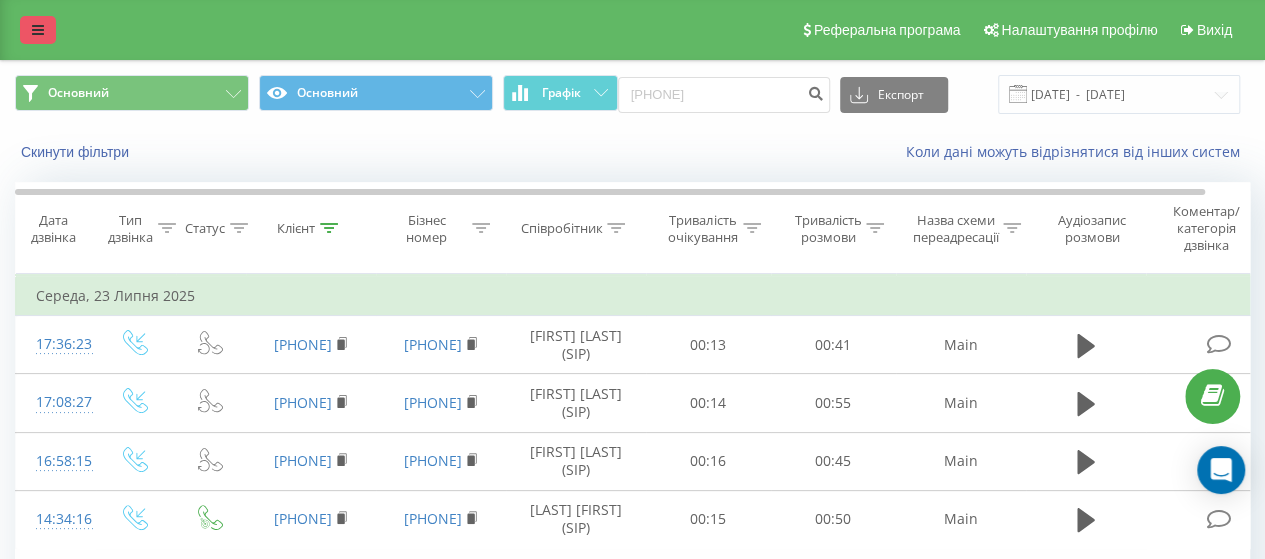 click at bounding box center [38, 30] 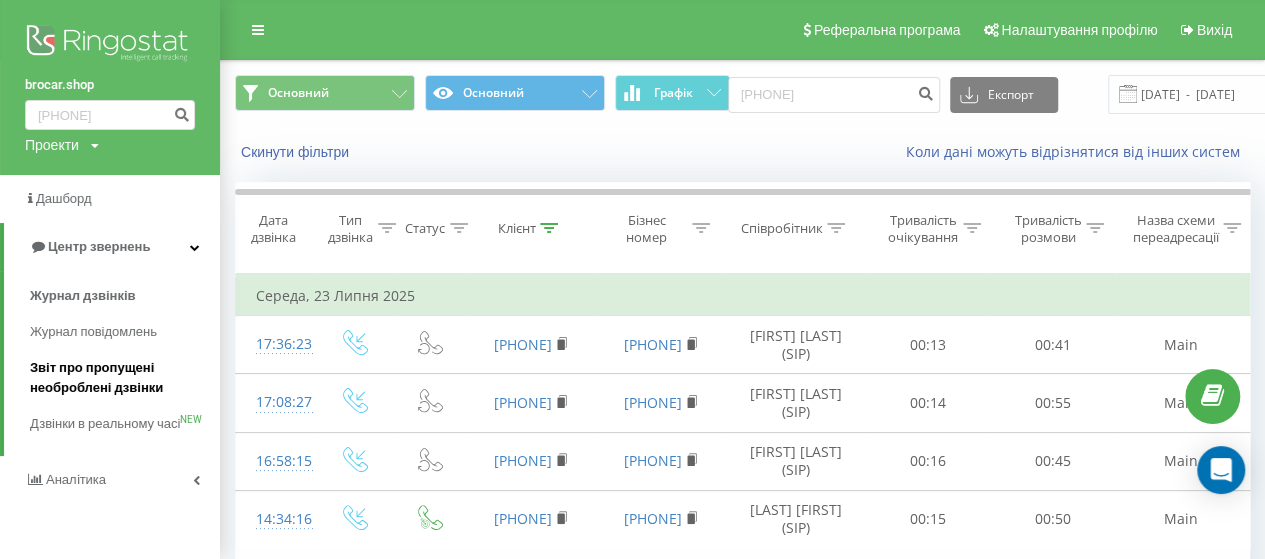 click on "Звіт про пропущені необроблені дзвінки" at bounding box center (120, 378) 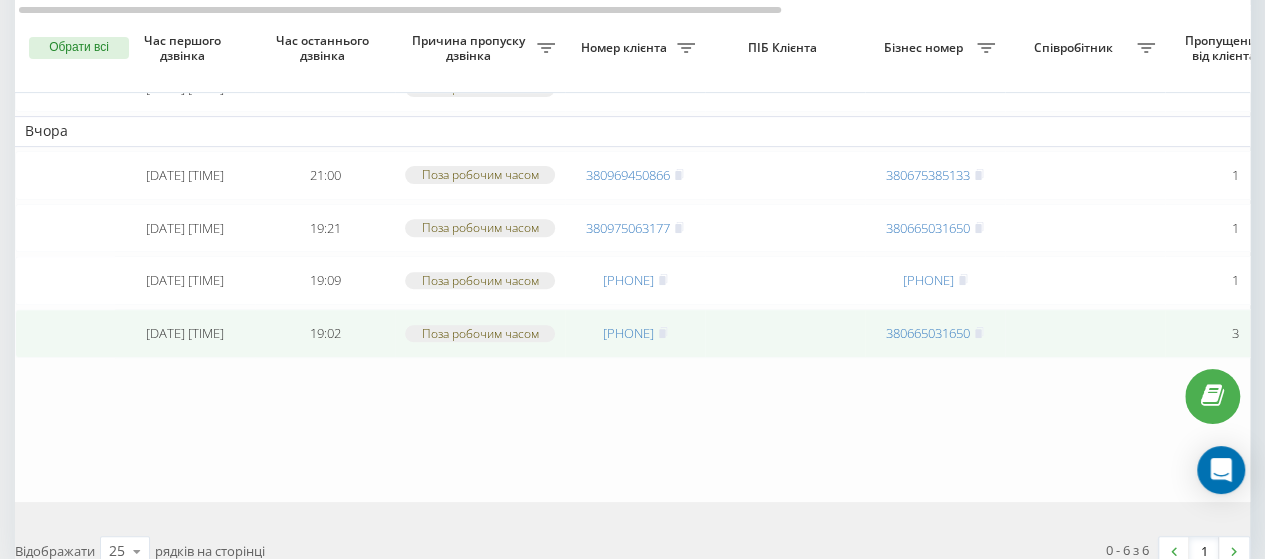 scroll, scrollTop: 266, scrollLeft: 0, axis: vertical 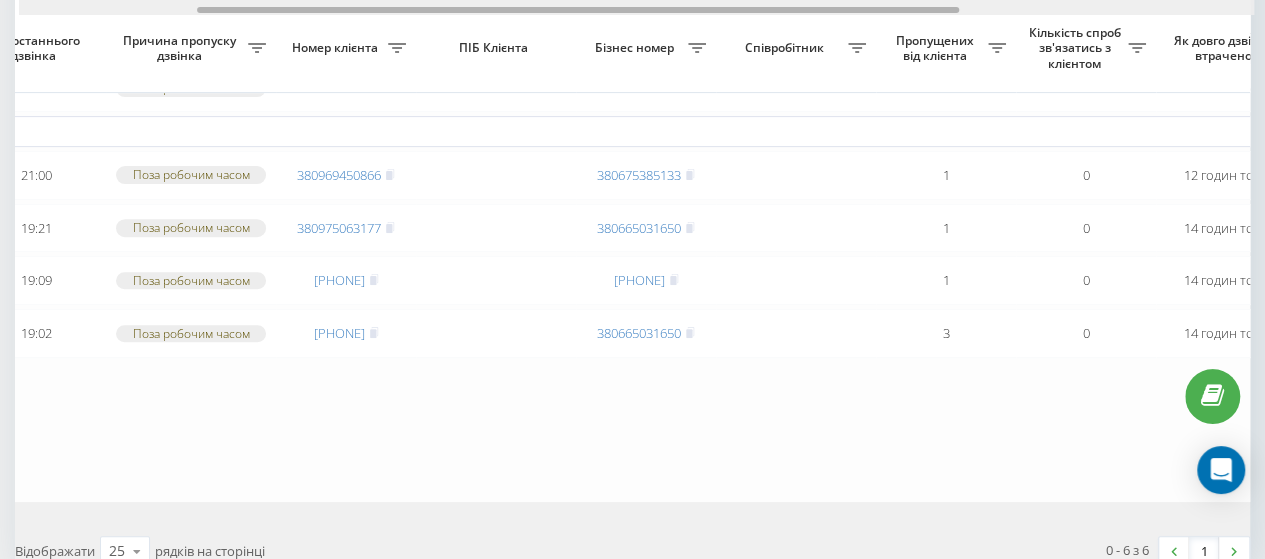 drag, startPoint x: 368, startPoint y: 9, endPoint x: 547, endPoint y: 1, distance: 179.17868 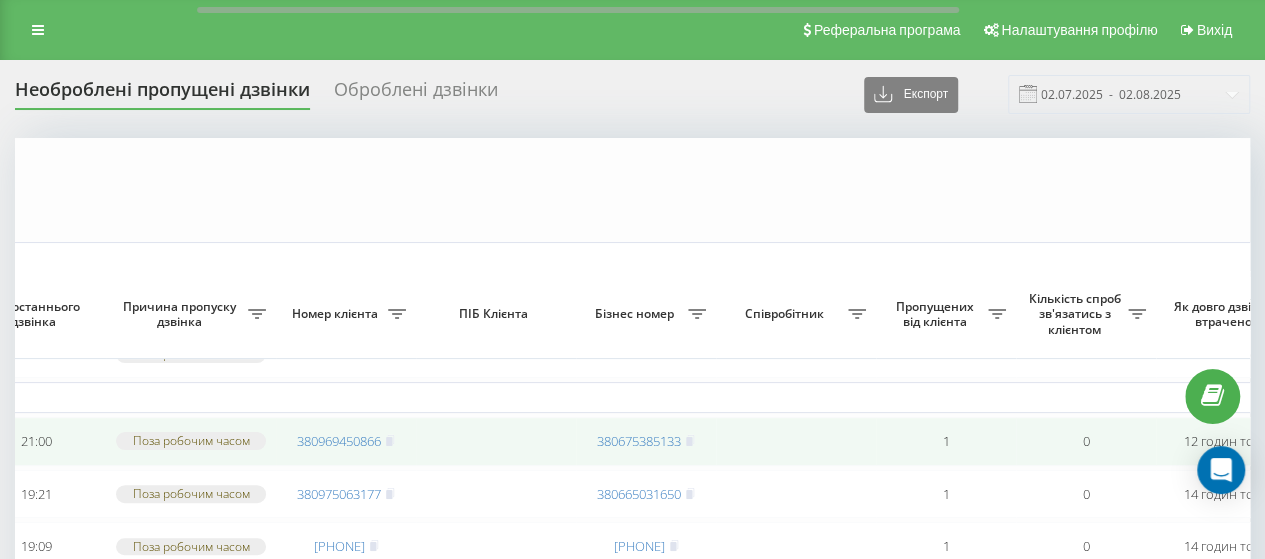scroll, scrollTop: 266, scrollLeft: 0, axis: vertical 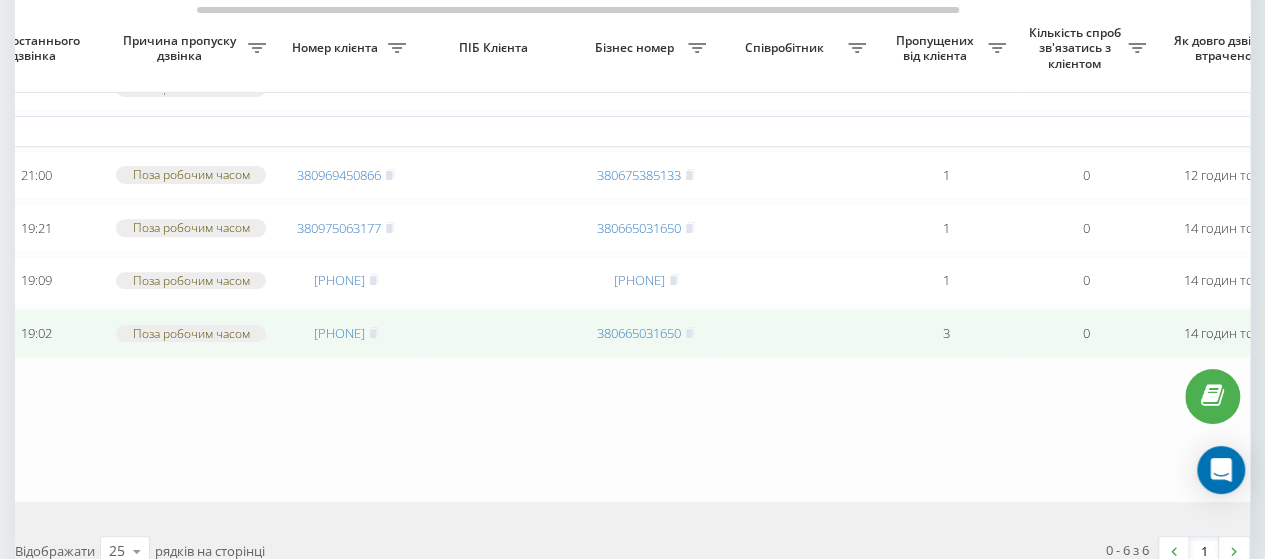 click on "380687154389" at bounding box center [346, 333] 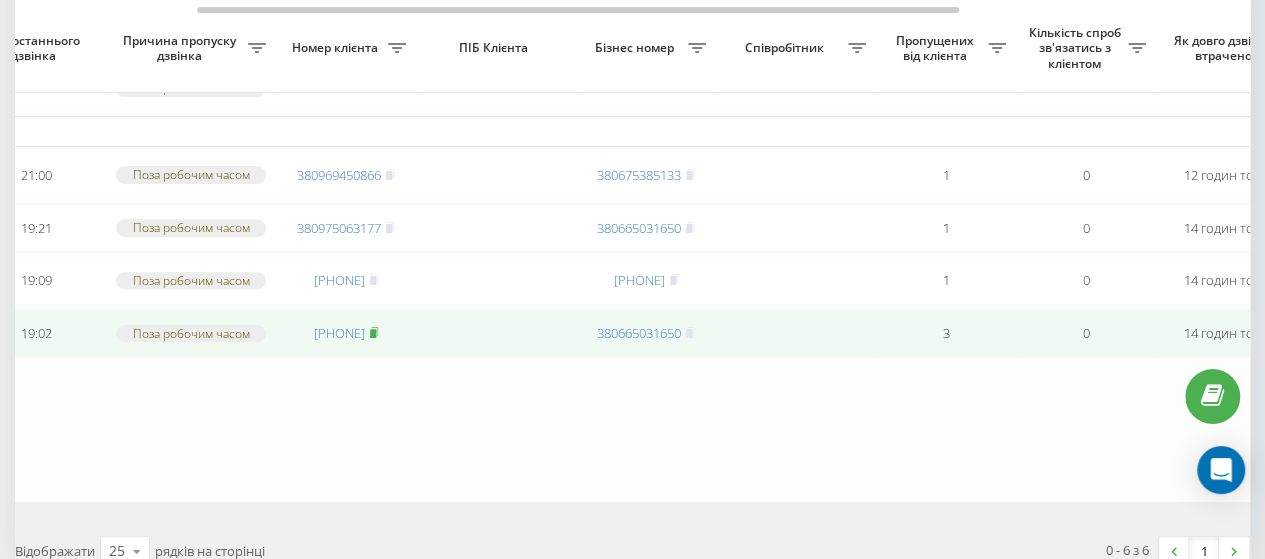 click 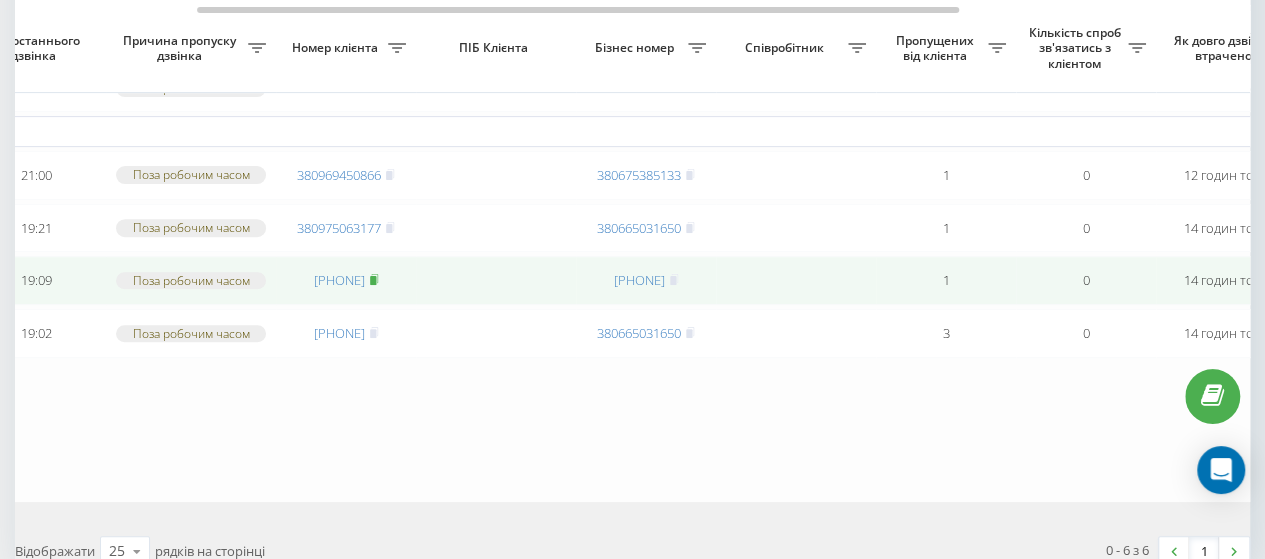 click 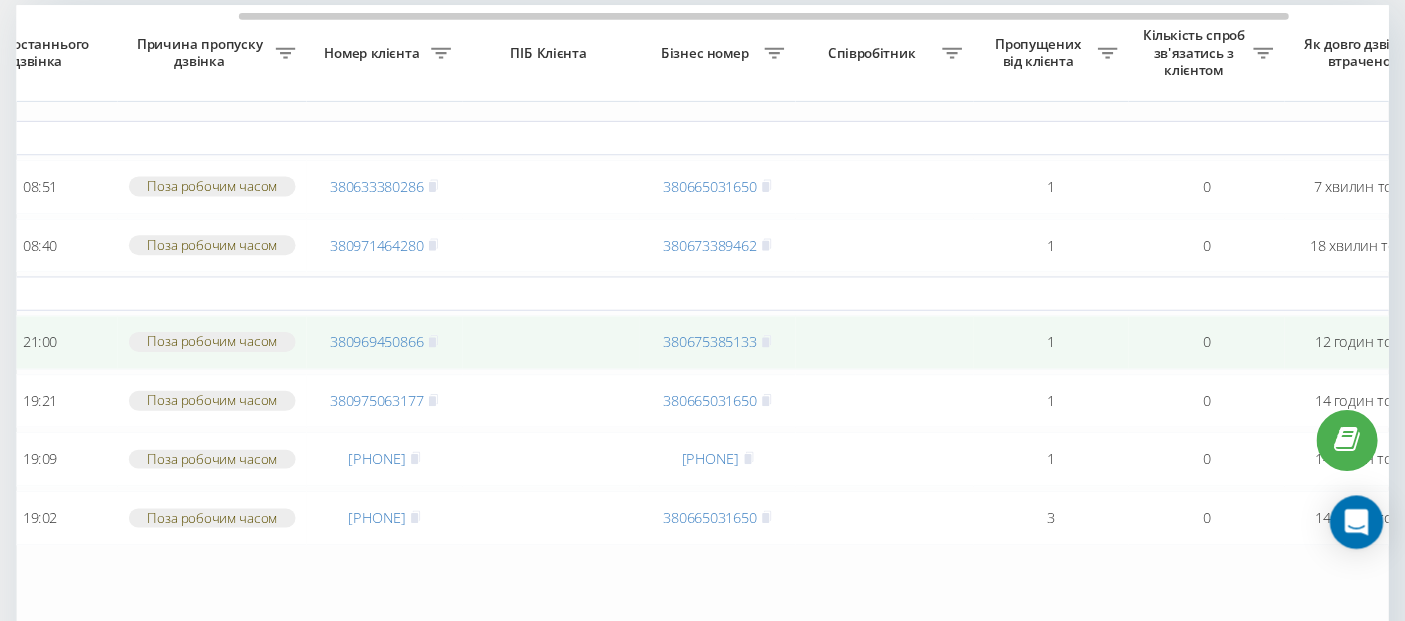 scroll, scrollTop: 133, scrollLeft: 0, axis: vertical 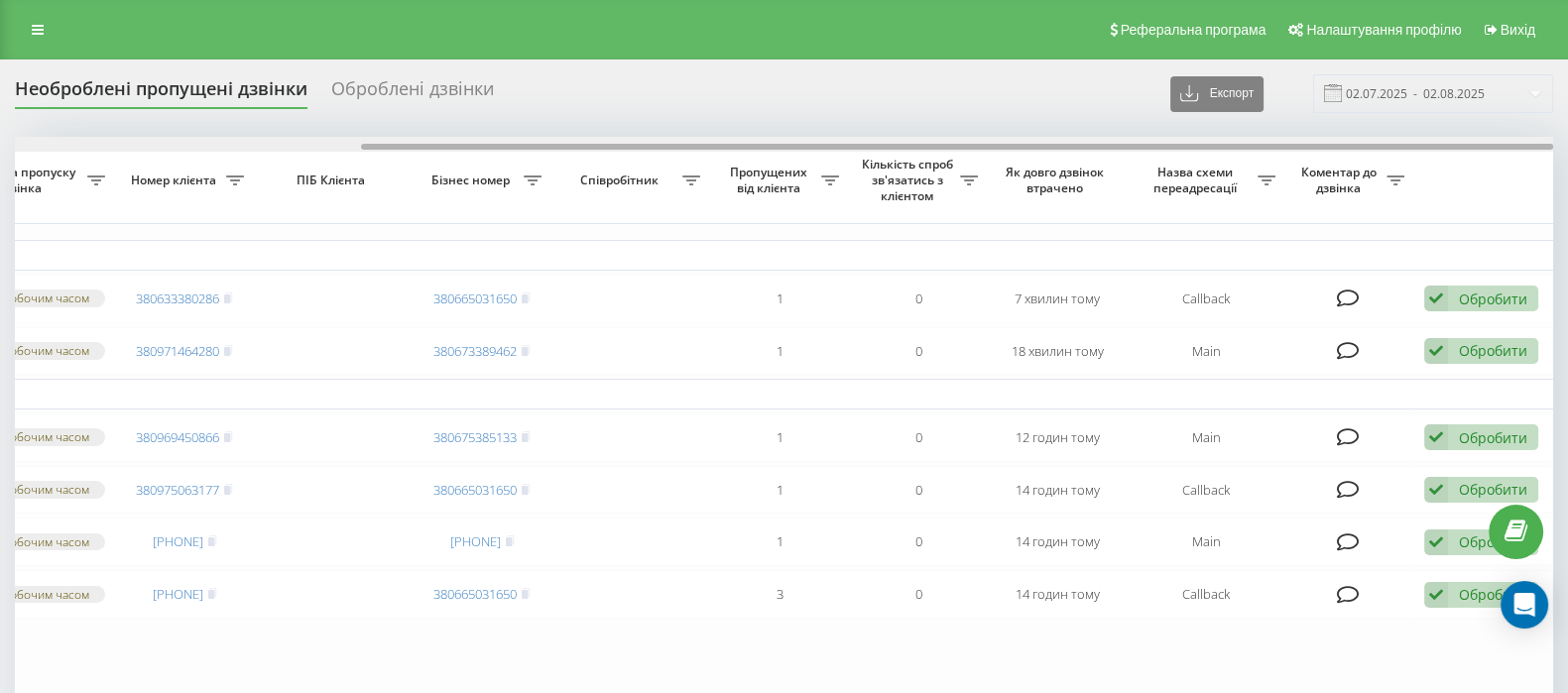 drag, startPoint x: 476, startPoint y: 150, endPoint x: 274, endPoint y: 146, distance: 202.0396 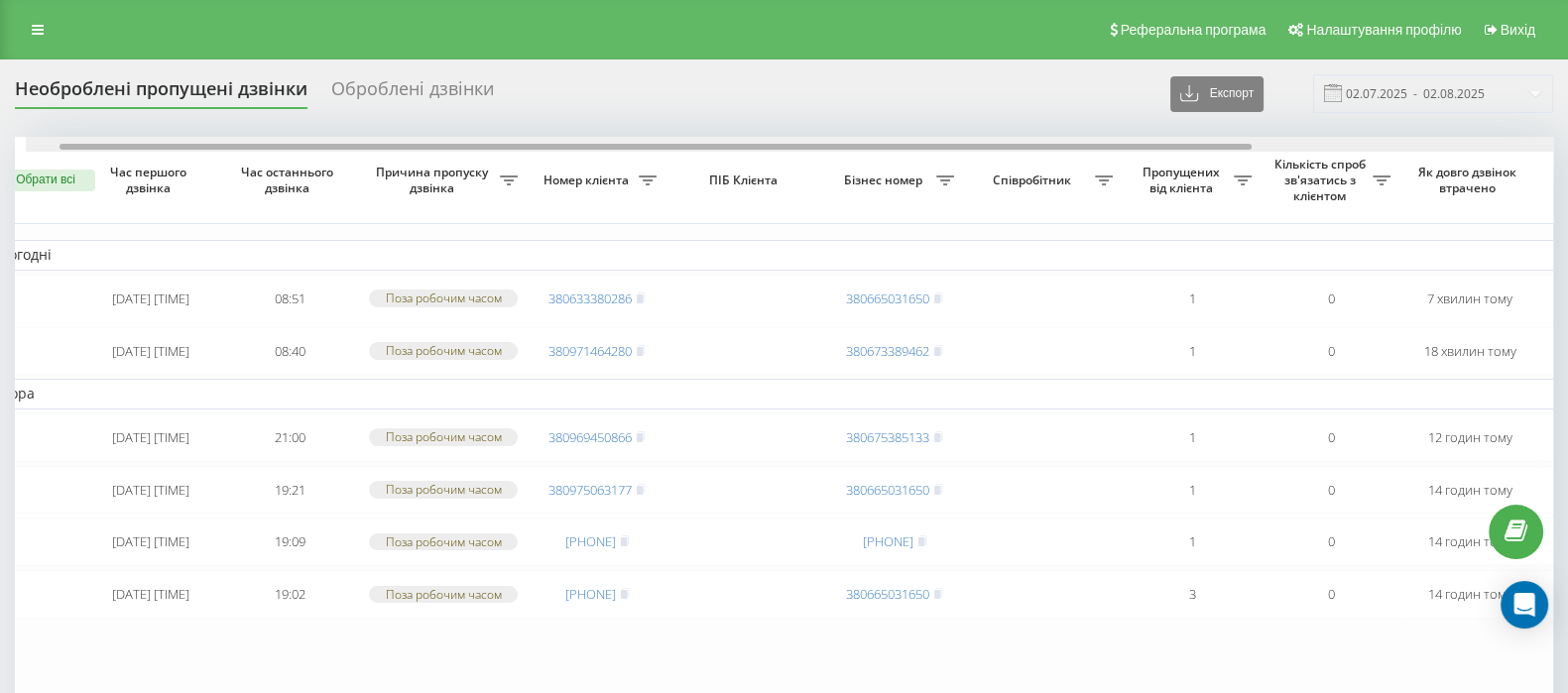 drag, startPoint x: 627, startPoint y: 146, endPoint x: 277, endPoint y: 155, distance: 350.1157 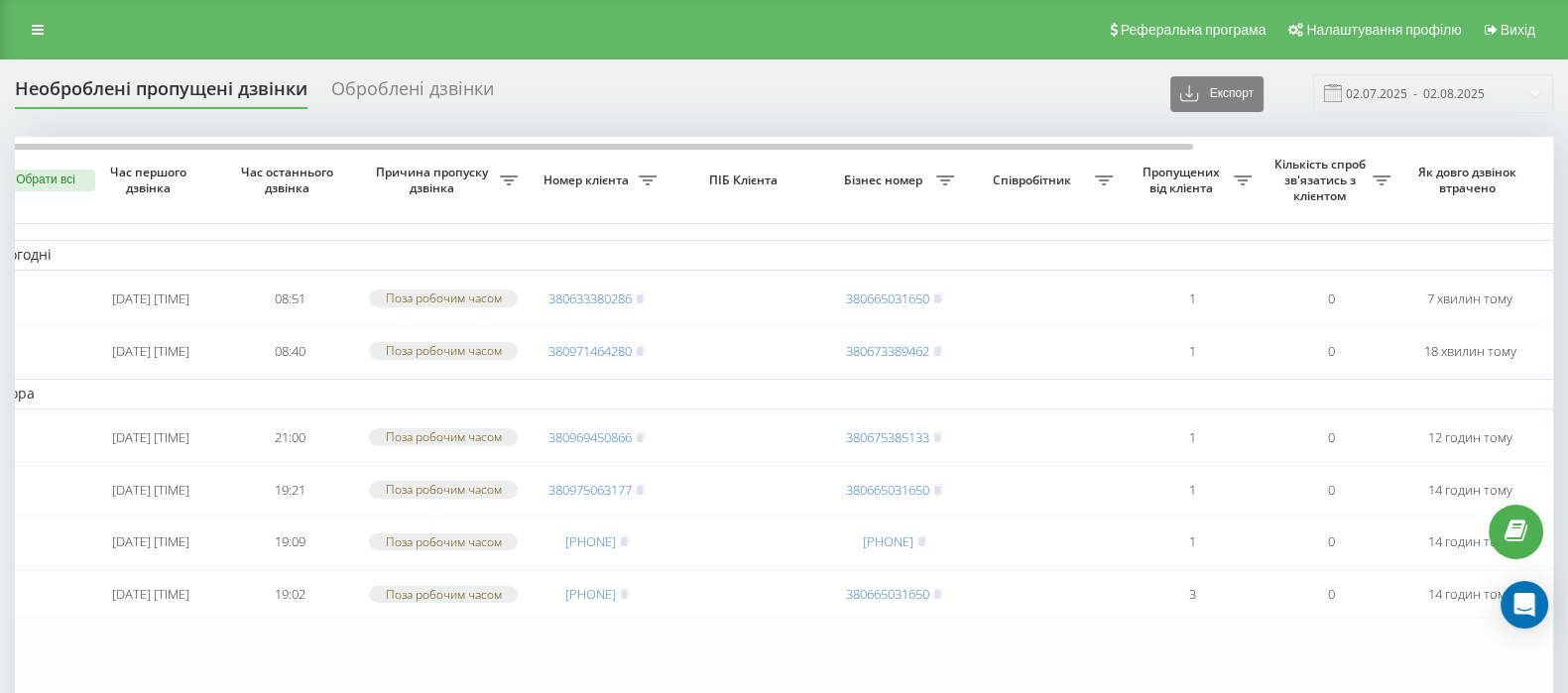 scroll, scrollTop: 0, scrollLeft: 10, axis: horizontal 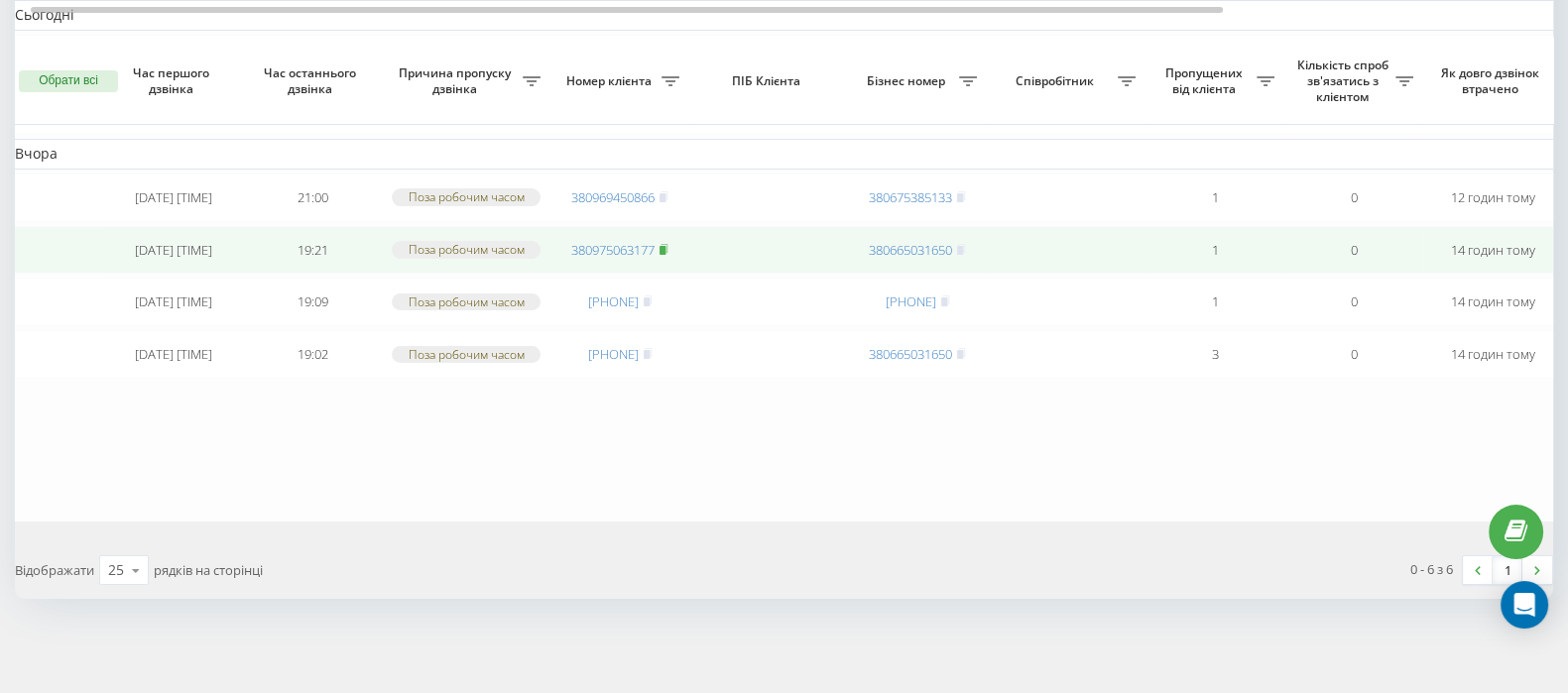 click 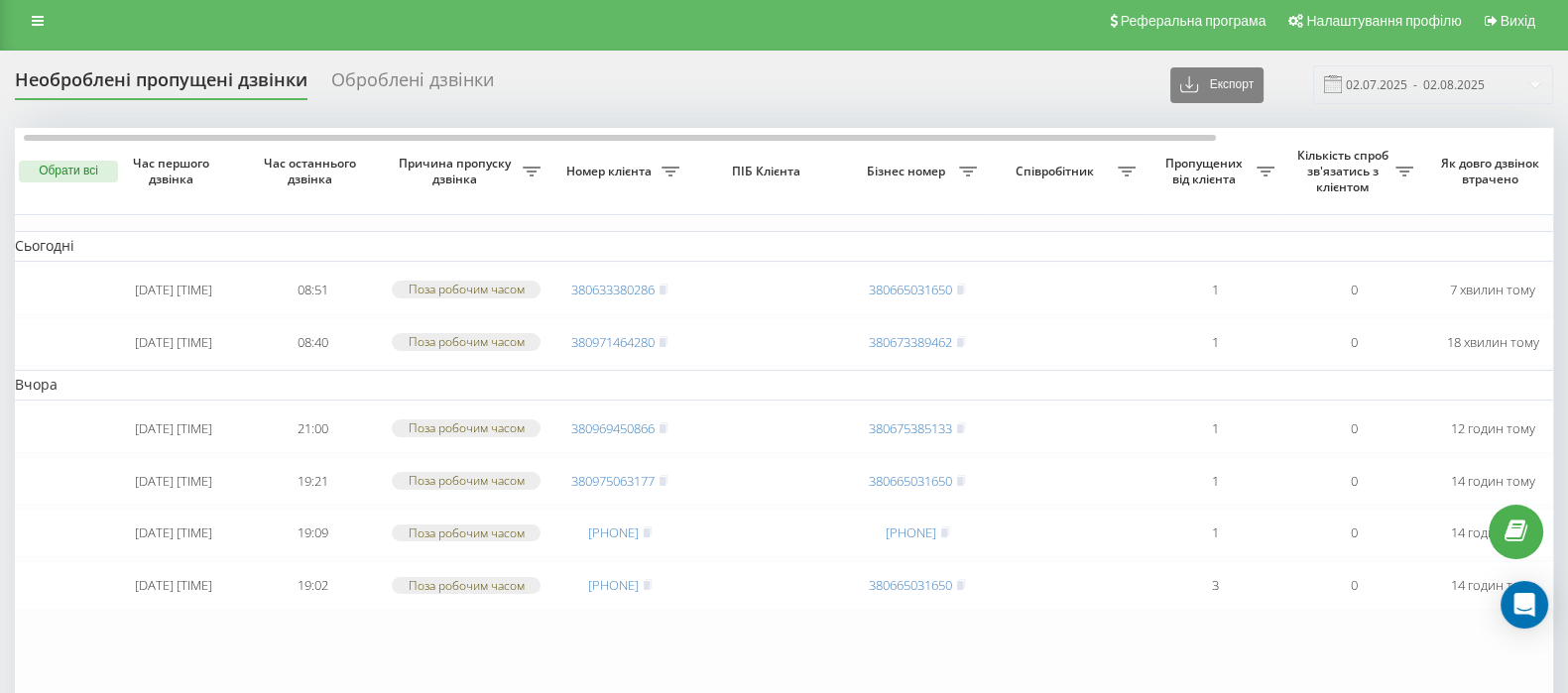 scroll, scrollTop: 0, scrollLeft: 0, axis: both 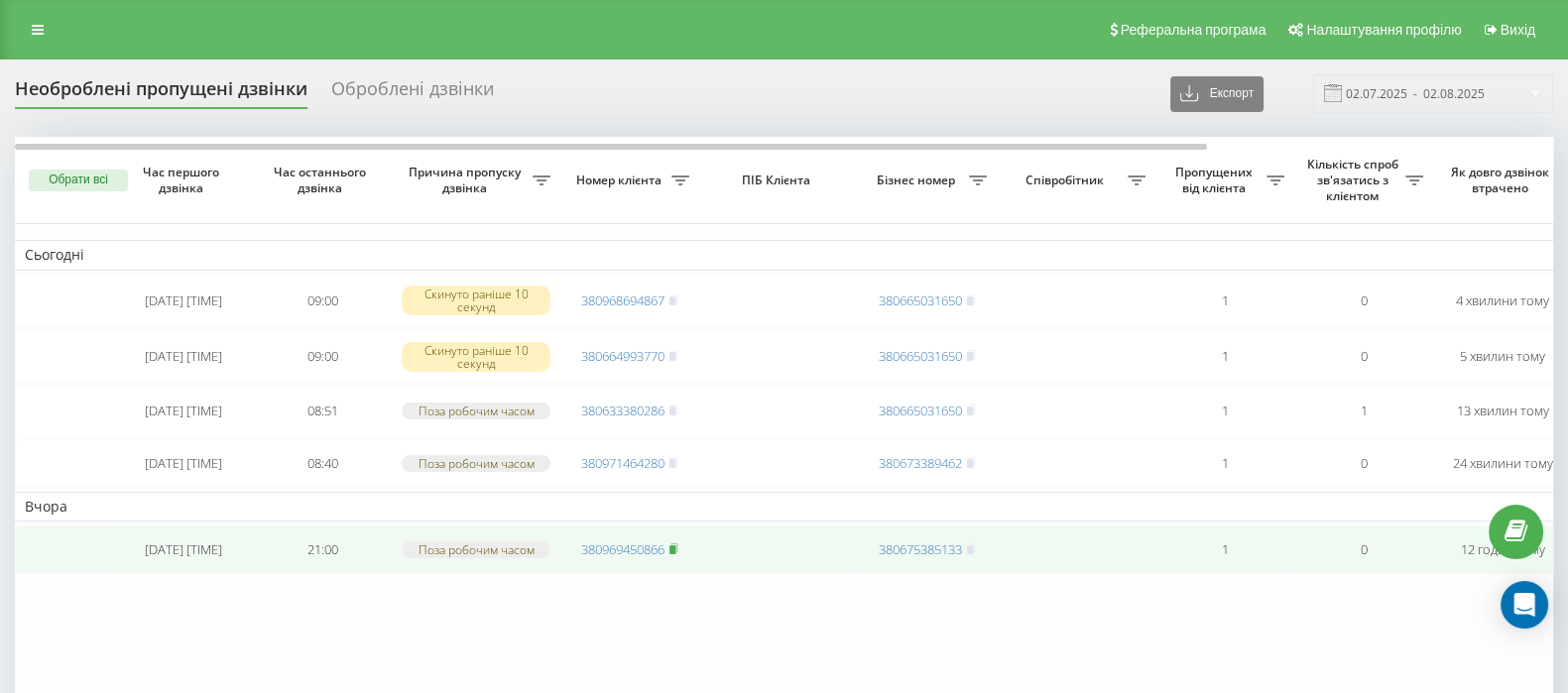 click 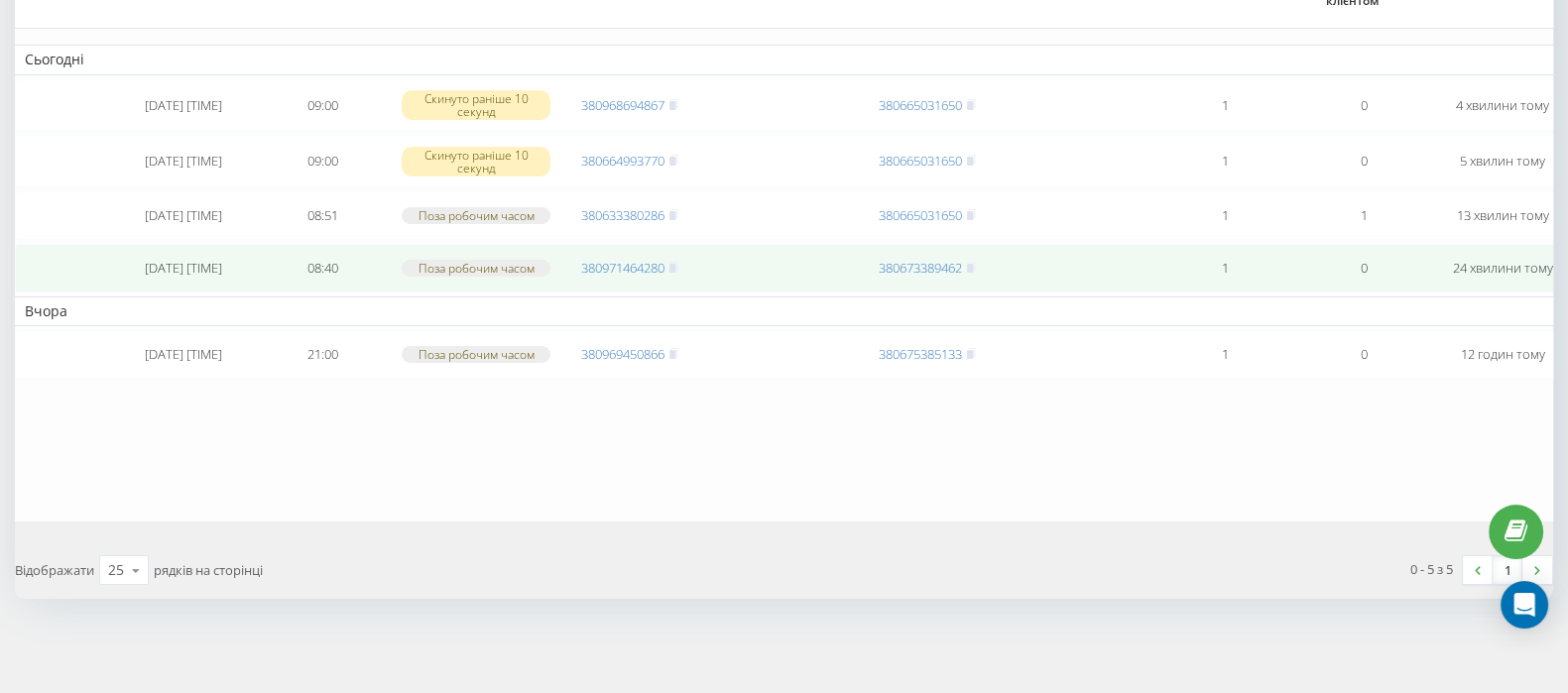 scroll, scrollTop: 0, scrollLeft: 0, axis: both 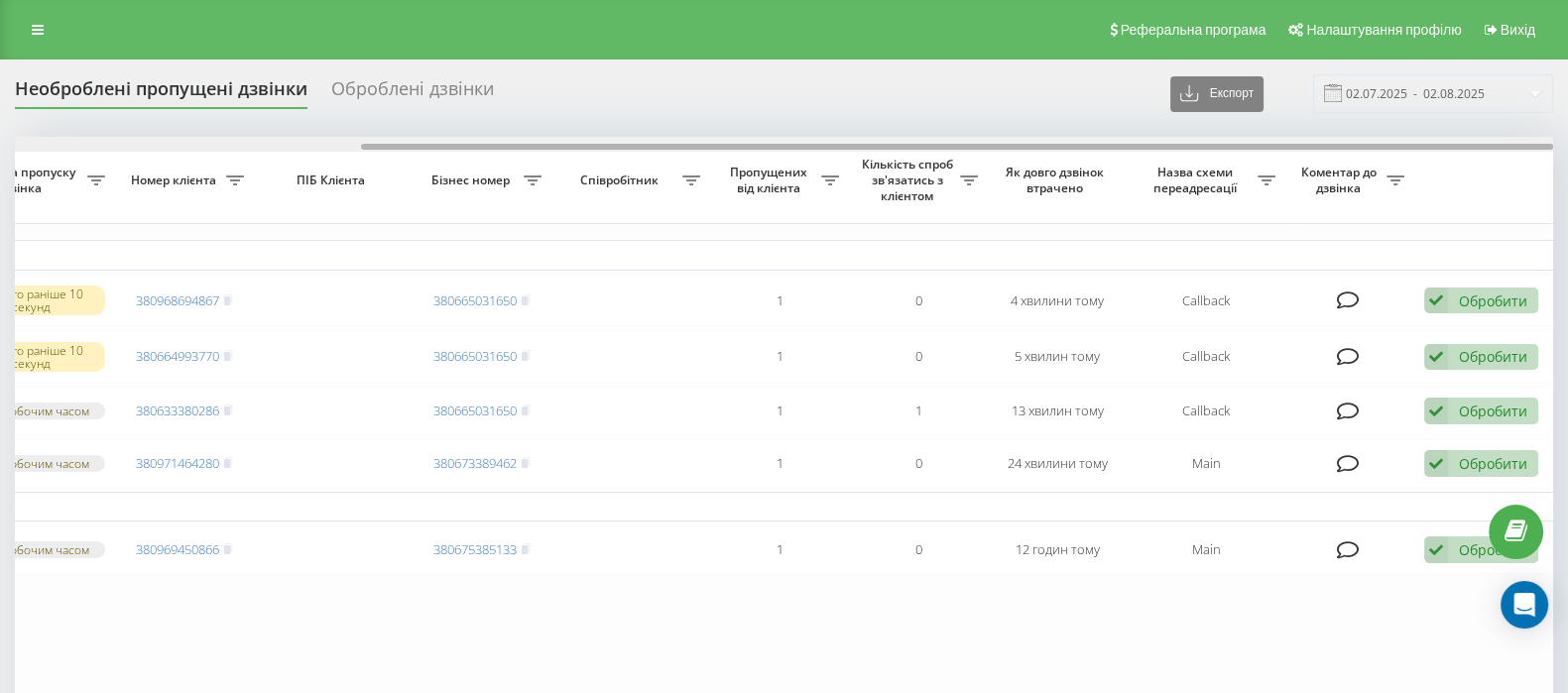 drag, startPoint x: 741, startPoint y: 141, endPoint x: 1056, endPoint y: 141, distance: 315 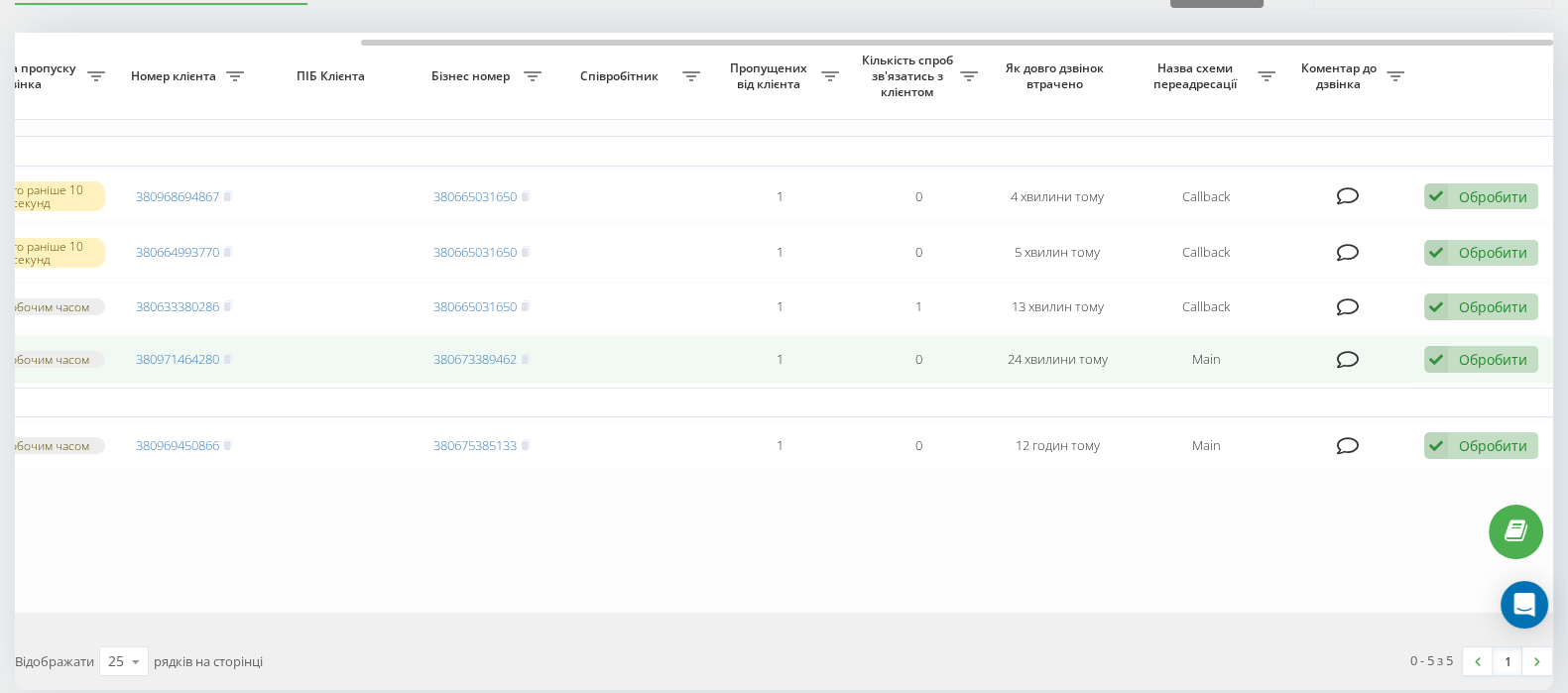 scroll, scrollTop: 215, scrollLeft: 0, axis: vertical 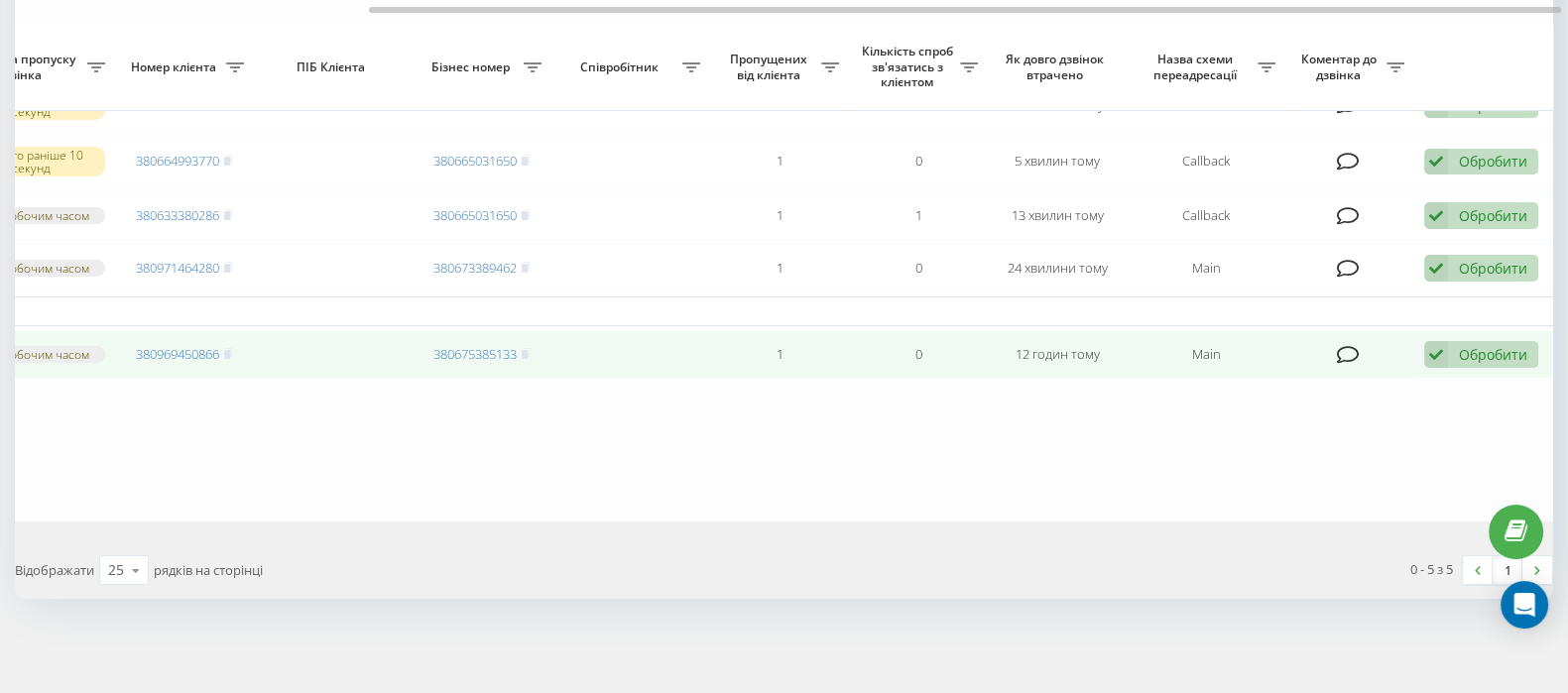 click on "Обробити Не вдалося зв'язатися Зв'язався з клієнтом за допомогою іншого каналу Клієнт передзвонив сам з іншого номера Інший варіант" at bounding box center [1481, 354] 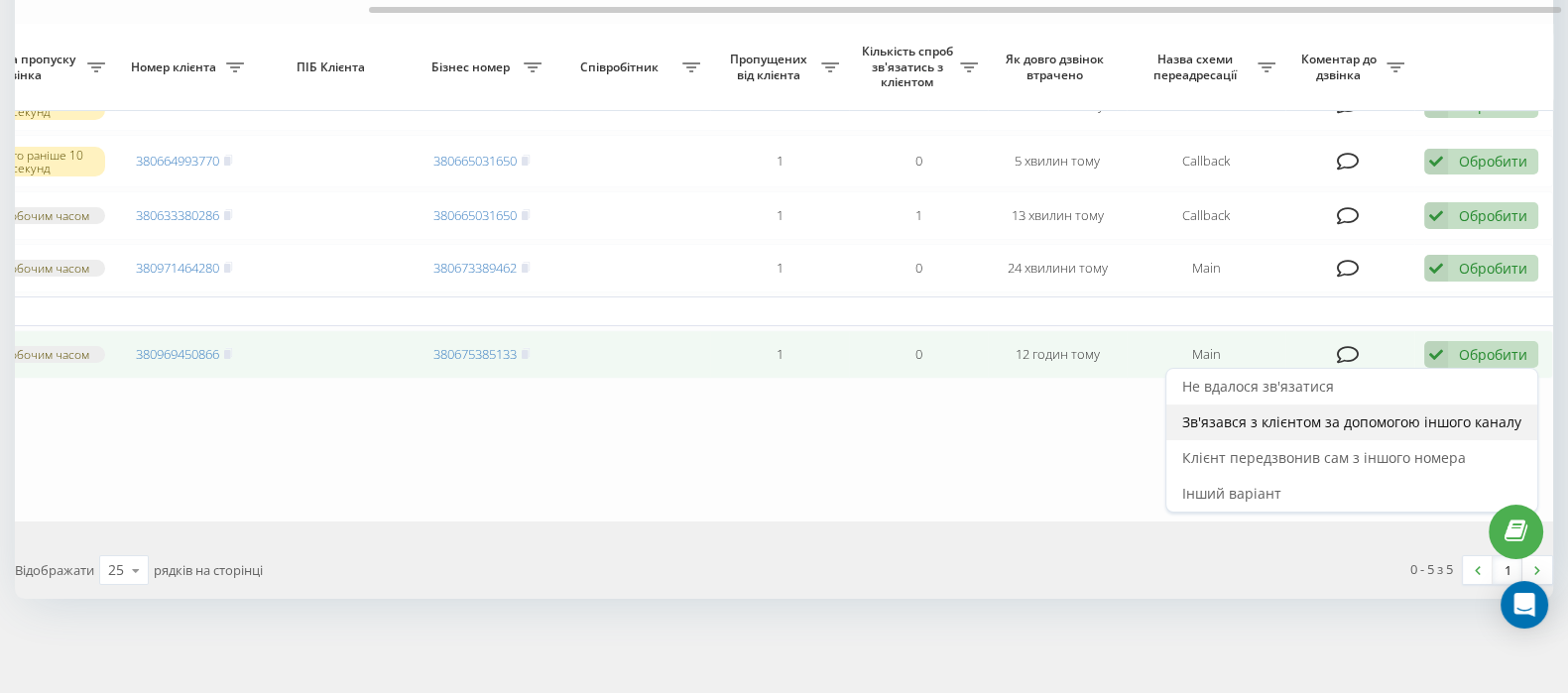 click on "Зв'язався з клієнтом за допомогою іншого каналу" at bounding box center (1352, 421) 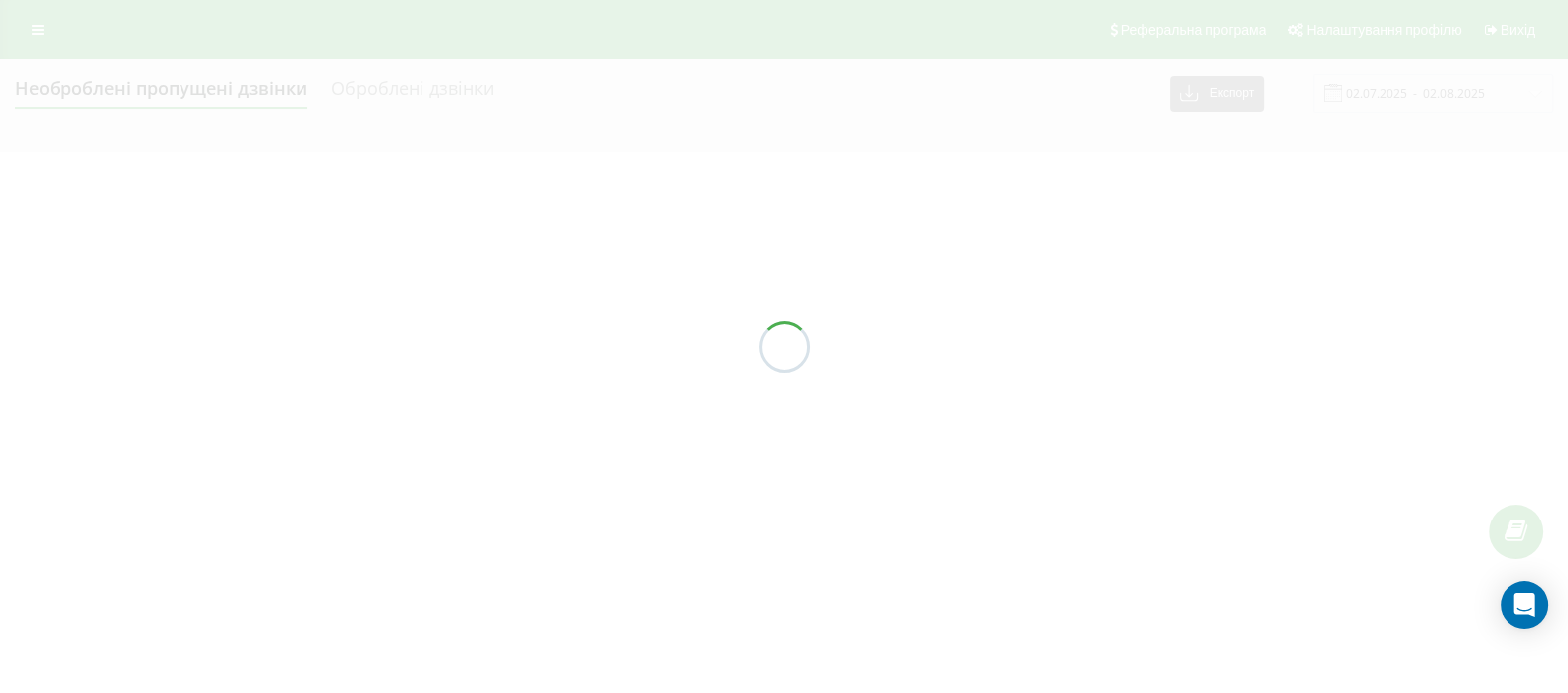 scroll, scrollTop: 0, scrollLeft: 0, axis: both 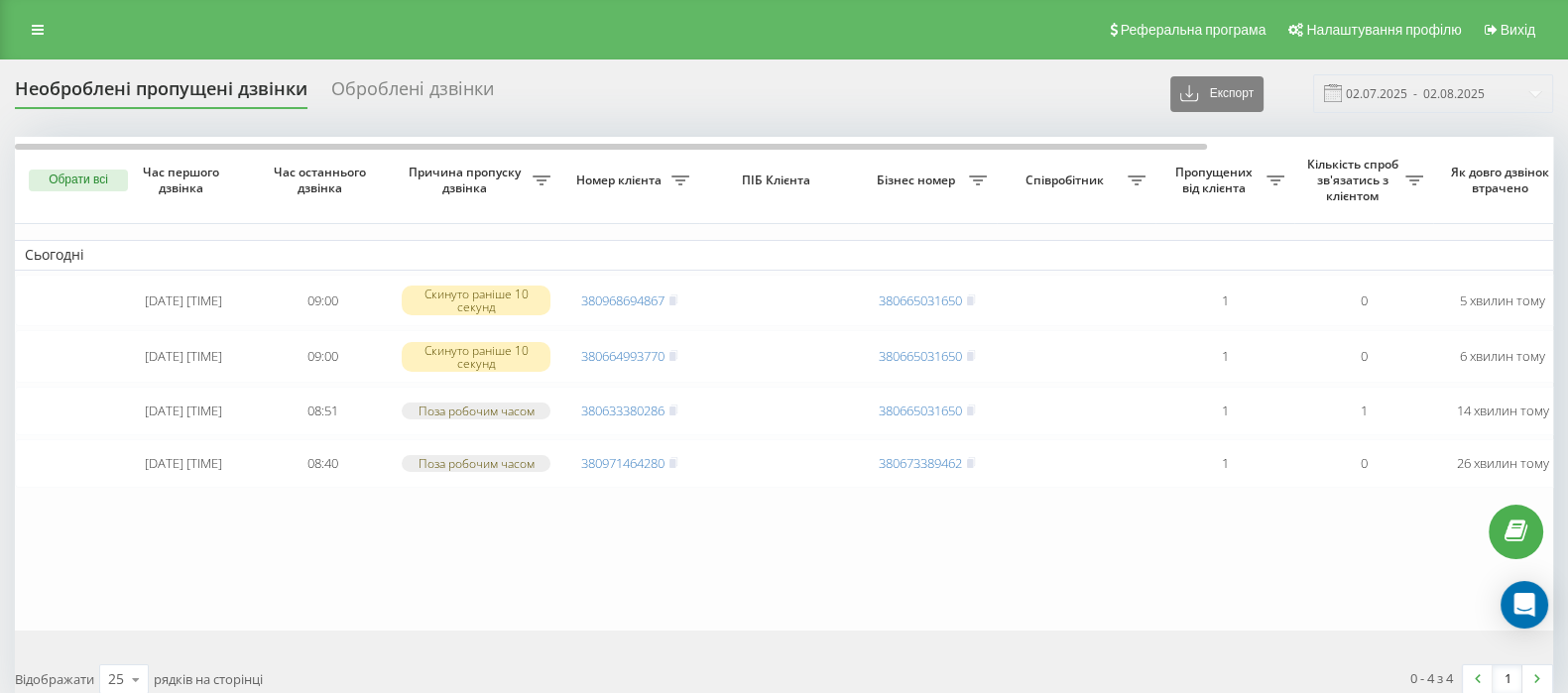 click on "Сьогодні 2025-08-02 09:00:32 09:00 Скинуто раніше 10 секунд 380968694867 380665031650 1 0 5 хвилин тому Callback Обробити Не вдалося зв'язатися Зв'язався з клієнтом за допомогою іншого каналу Клієнт передзвонив сам з іншого номера Інший варіант 2025-08-02 09:00:03 09:00 Скинуто раніше 10 секунд 380664993770 380665031650 1 0 6 хвилин тому Callback Обробити Не вдалося зв'язатися Зв'язався з клієнтом за допомогою іншого каналу Клієнт передзвонив сам з іншого номера Інший варіант 2025-08-02 08:51:26 08:51 Поза робочим часом 380633380286 380665031650 1 1 14 хвилин тому Callback Обробити Не вдалося зв'язатися Клієнт передзвонив сам з іншого номера 1" at bounding box center [1007, 384] 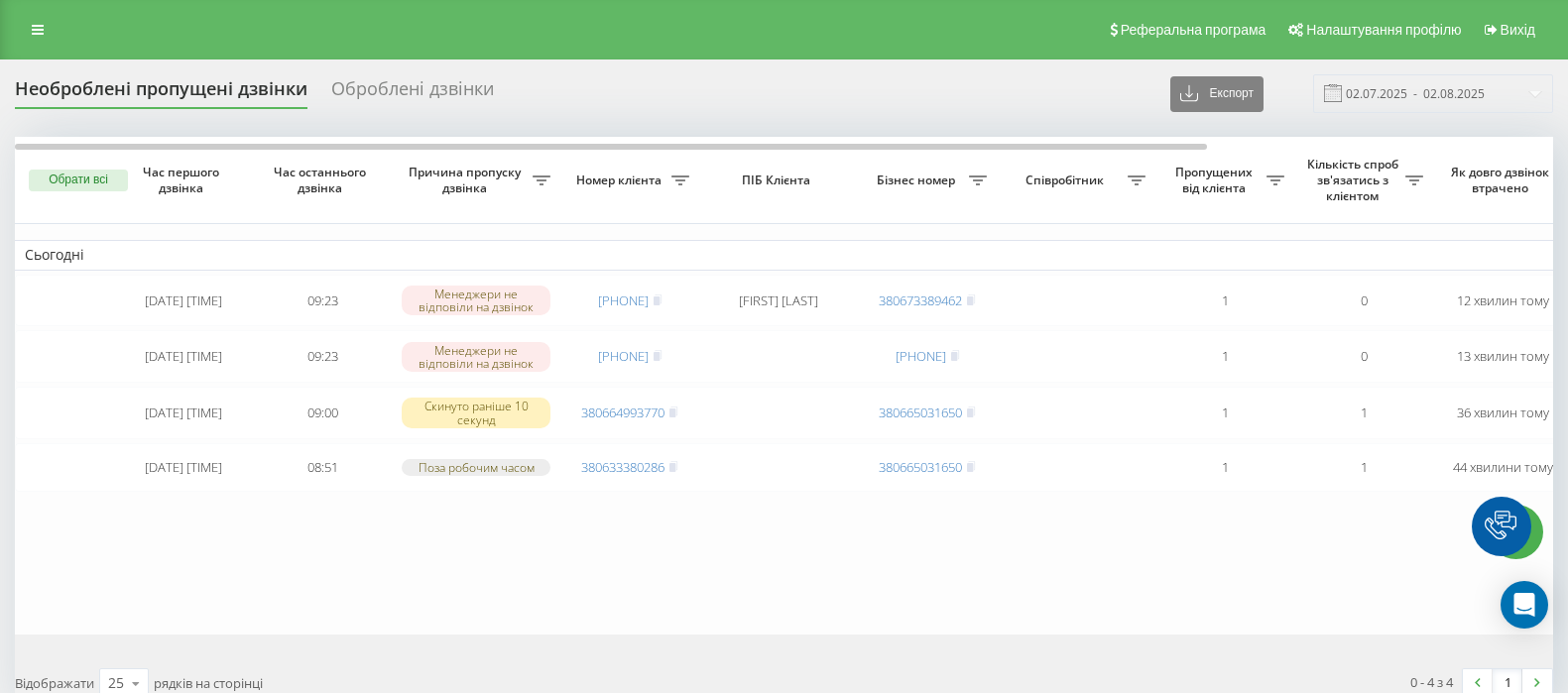 scroll, scrollTop: 0, scrollLeft: 0, axis: both 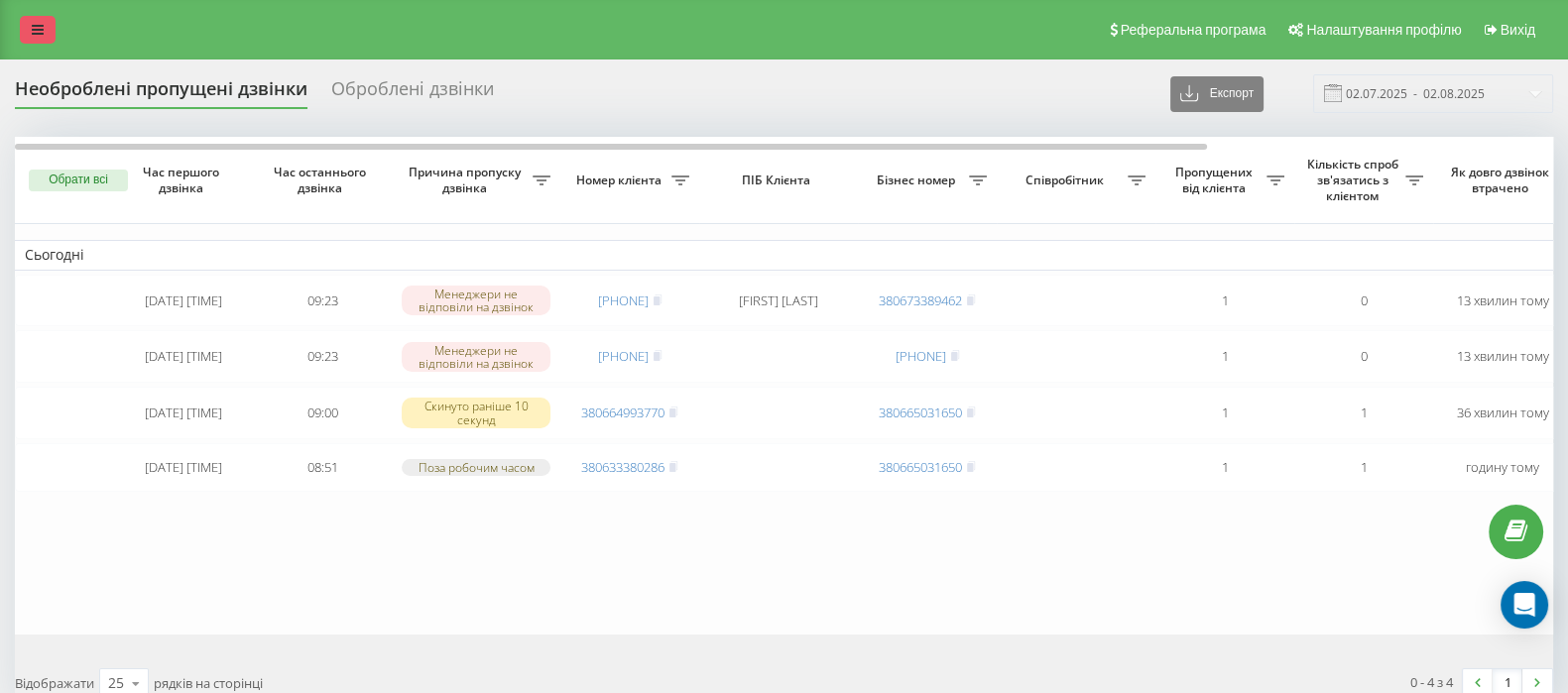 click at bounding box center (38, 30) 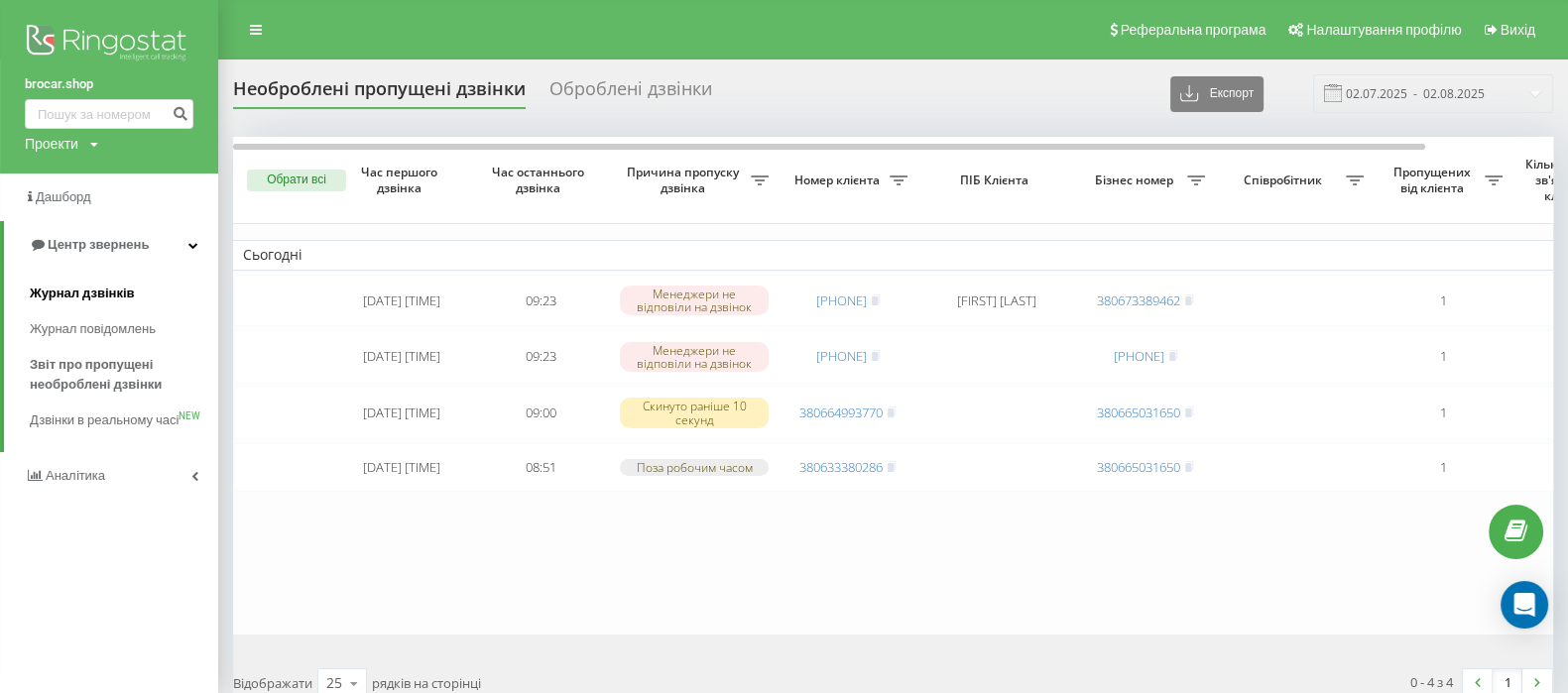 click on "Журнал дзвінків" at bounding box center (124, 293) 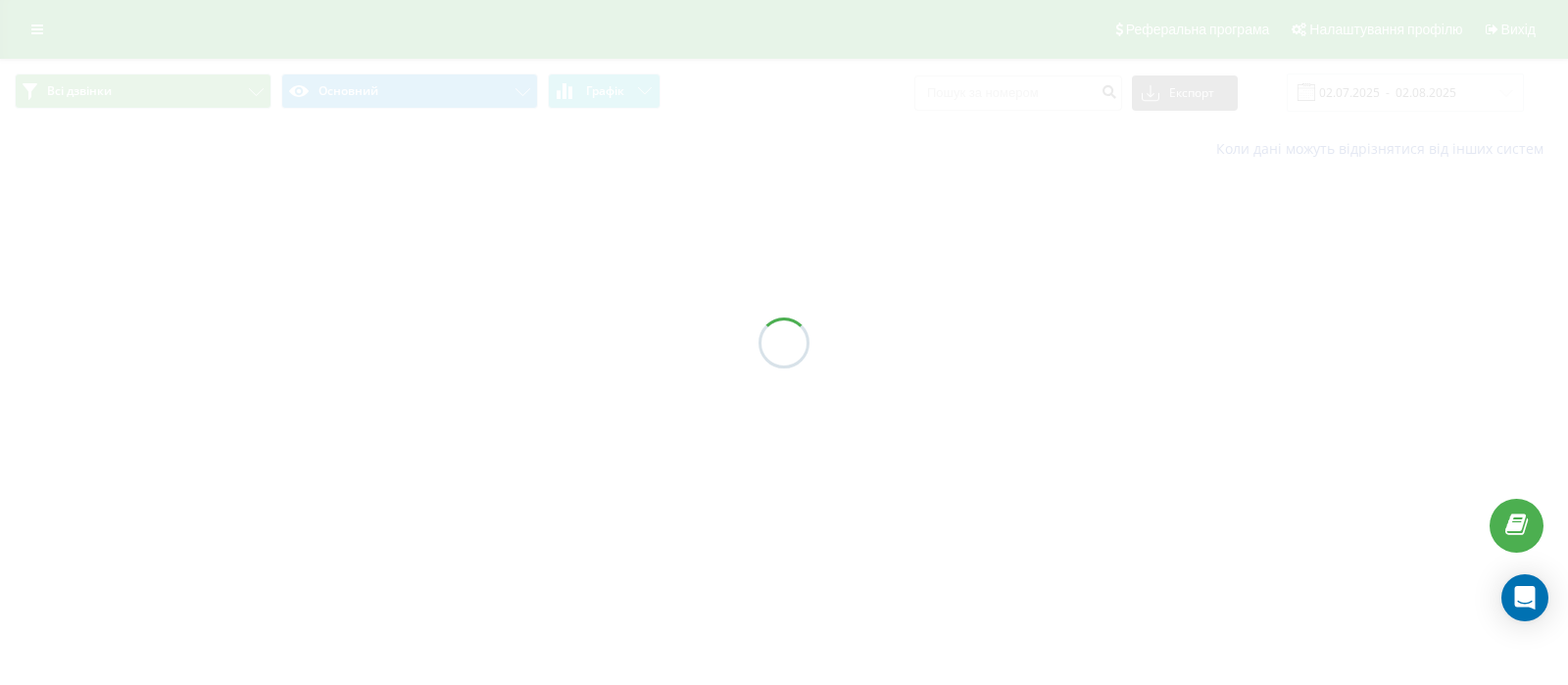 scroll, scrollTop: 0, scrollLeft: 0, axis: both 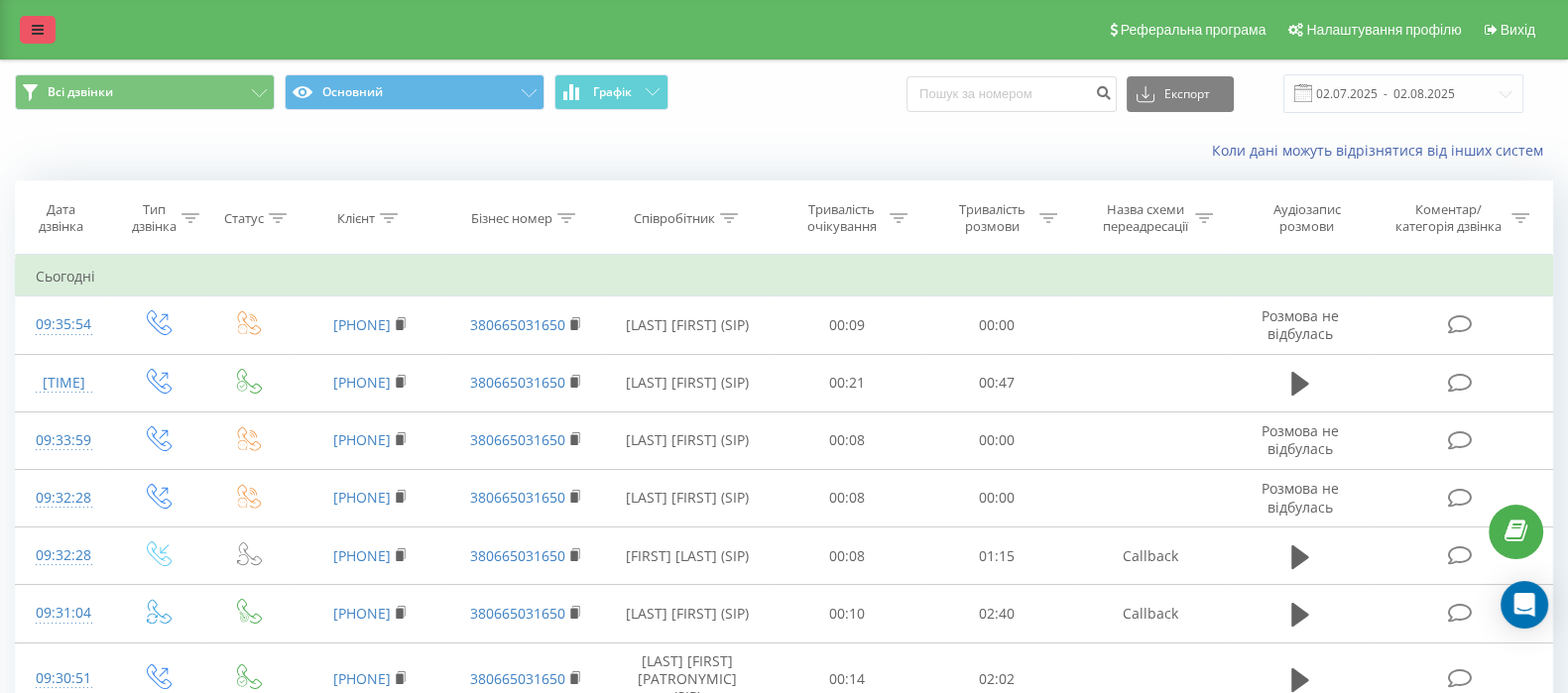 click at bounding box center (38, 30) 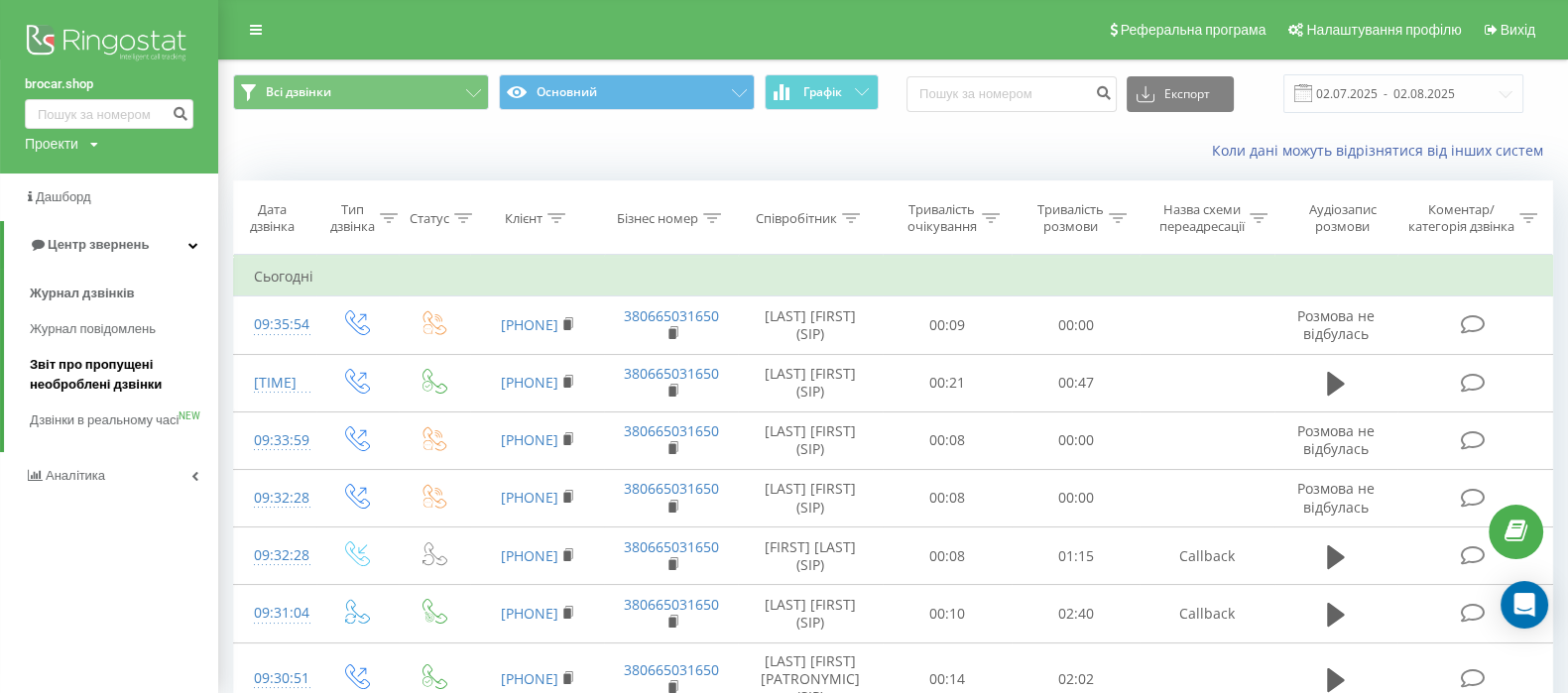click on "Звіт про пропущені необроблені дзвінки" at bounding box center (119, 375) 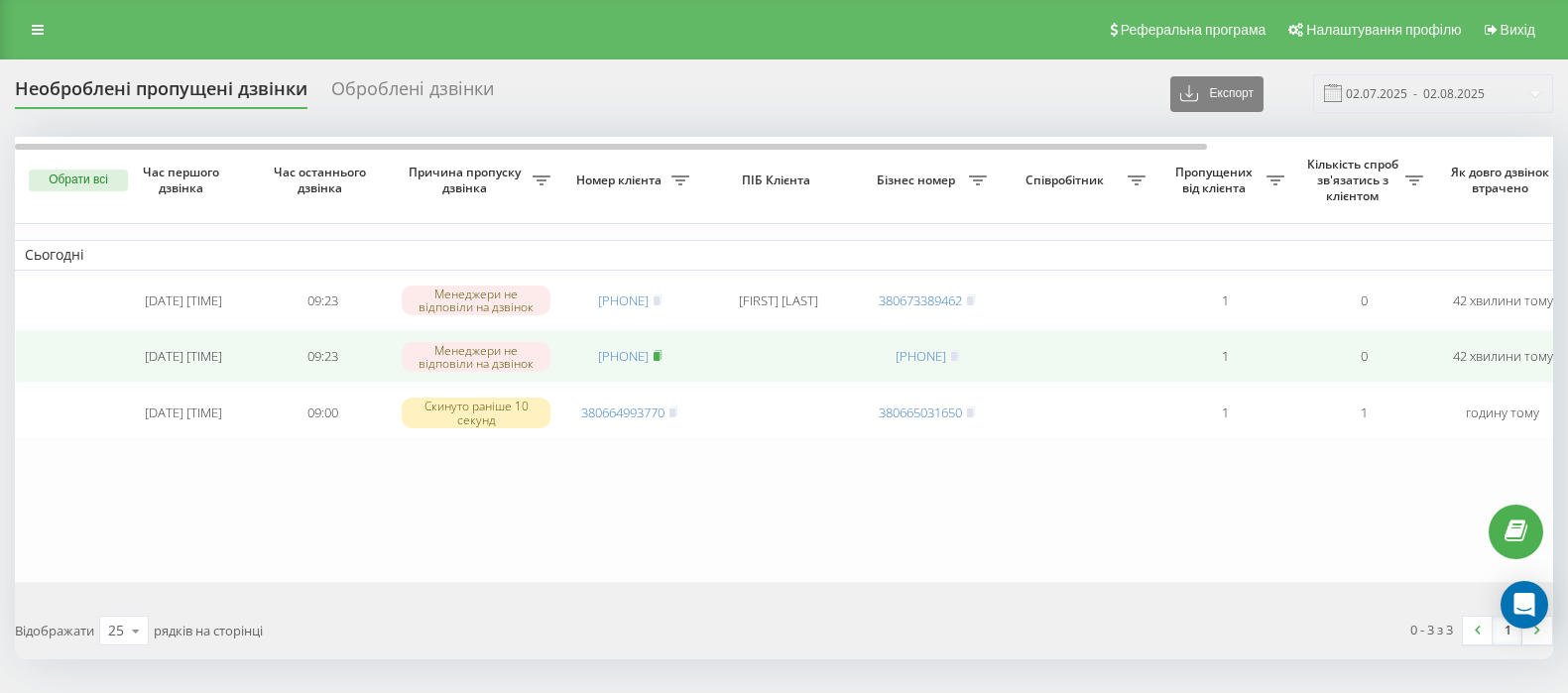 scroll, scrollTop: 0, scrollLeft: 0, axis: both 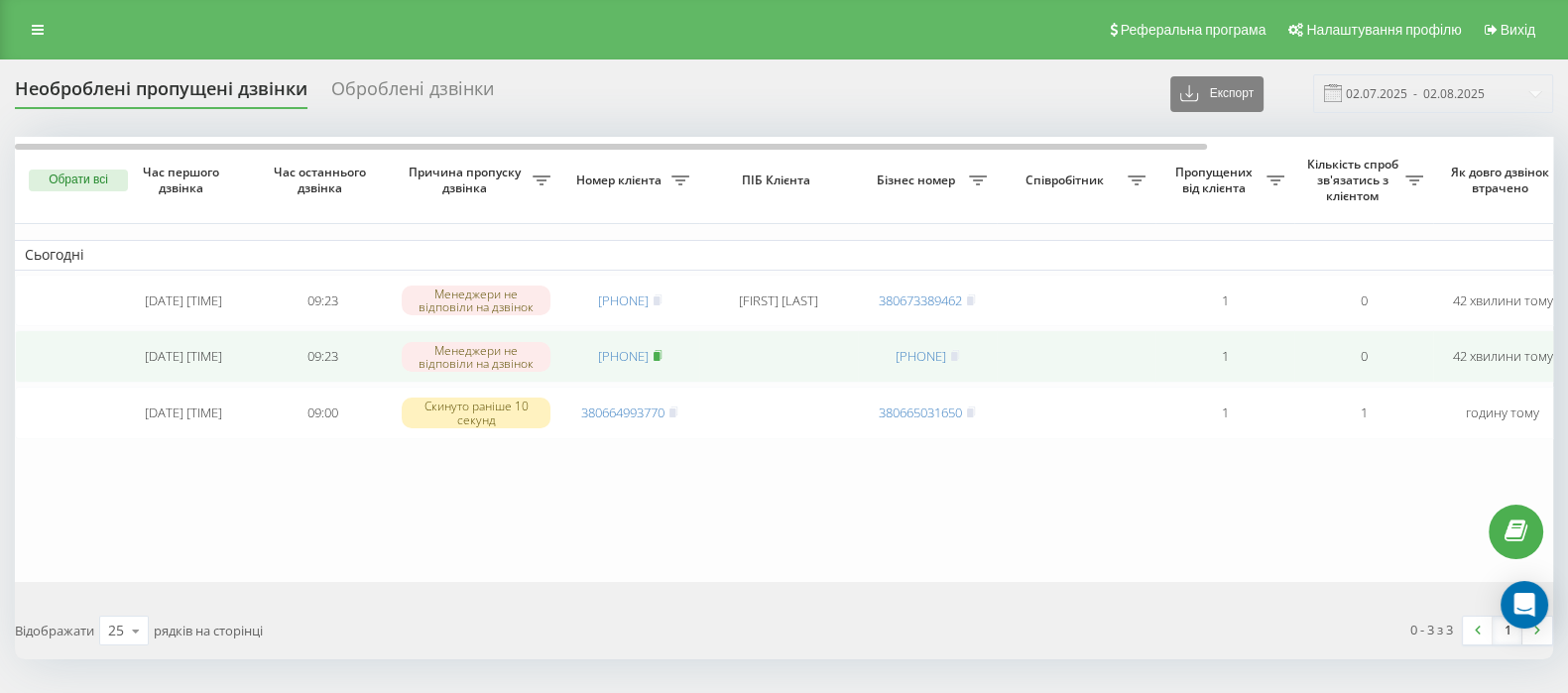 click 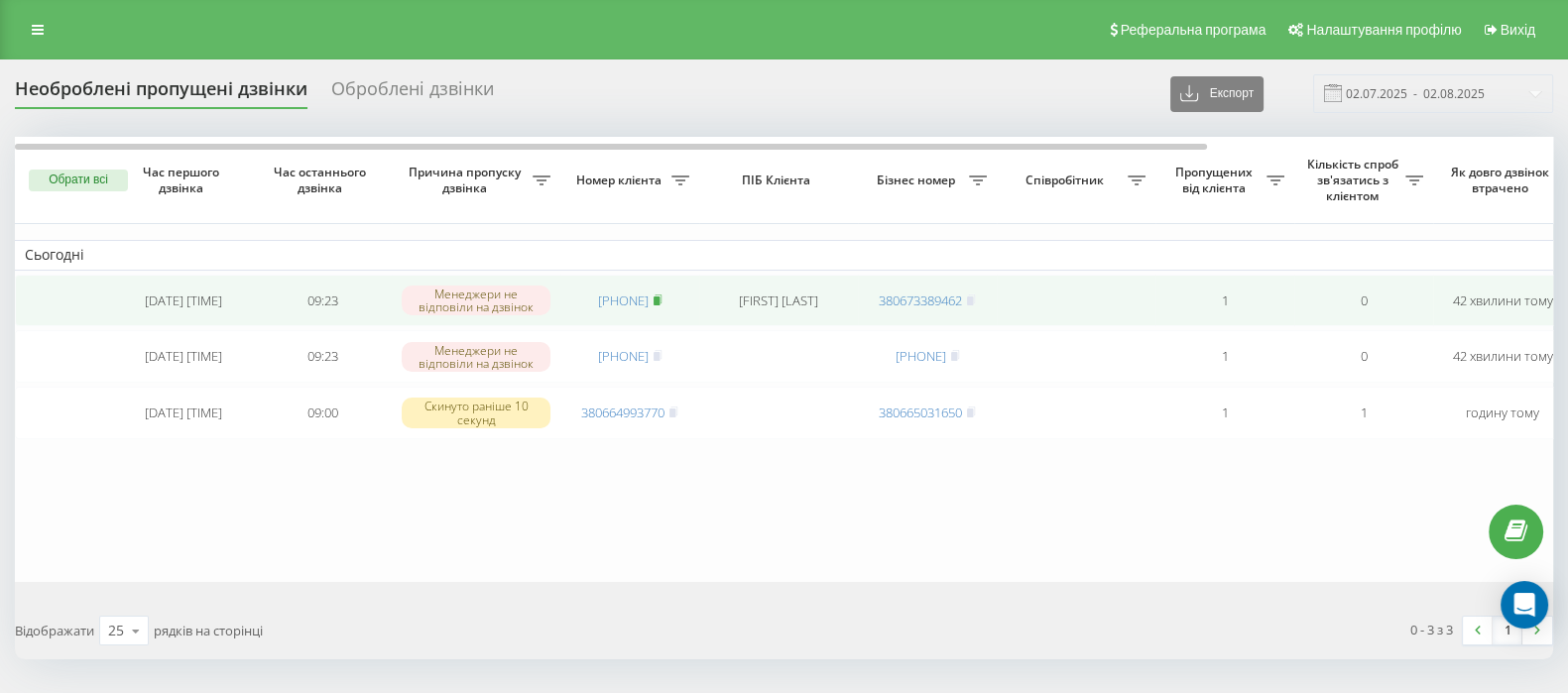 click 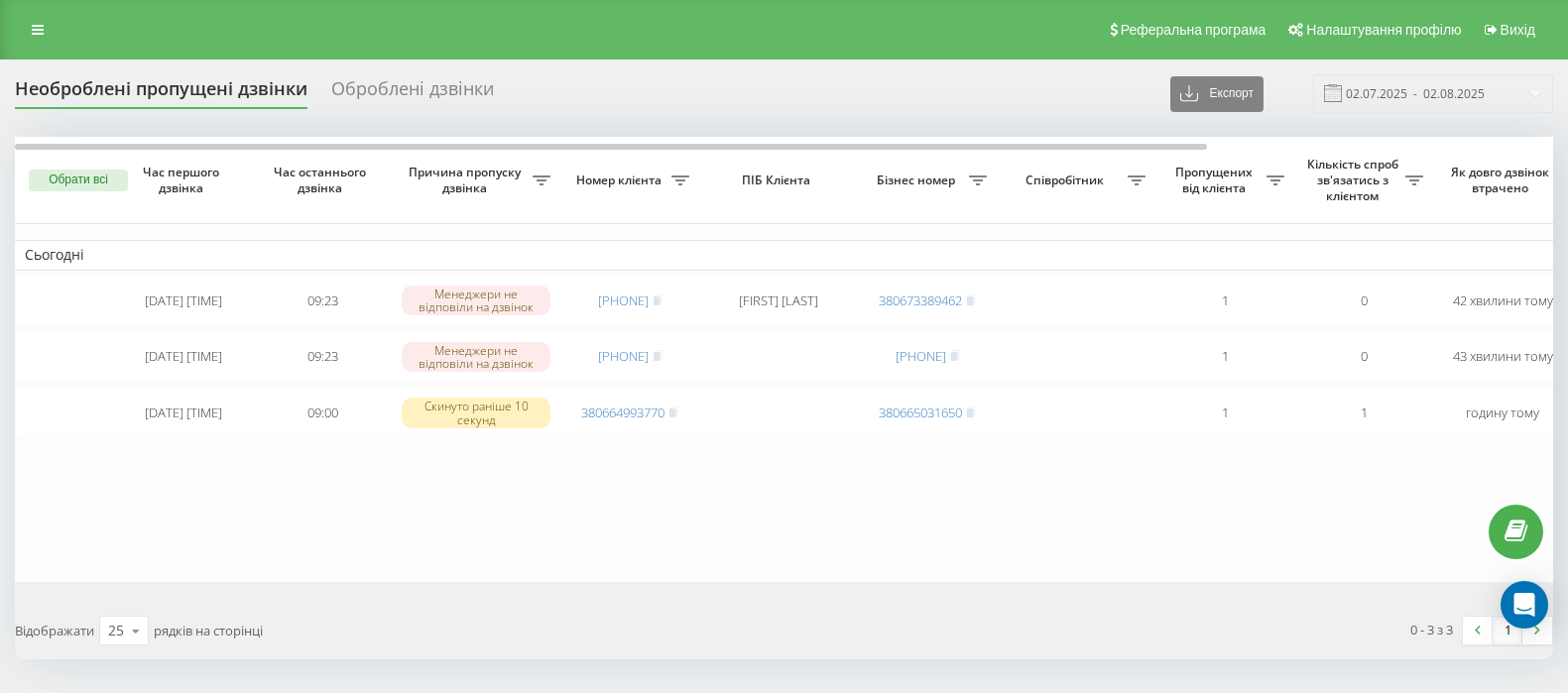scroll, scrollTop: 0, scrollLeft: 0, axis: both 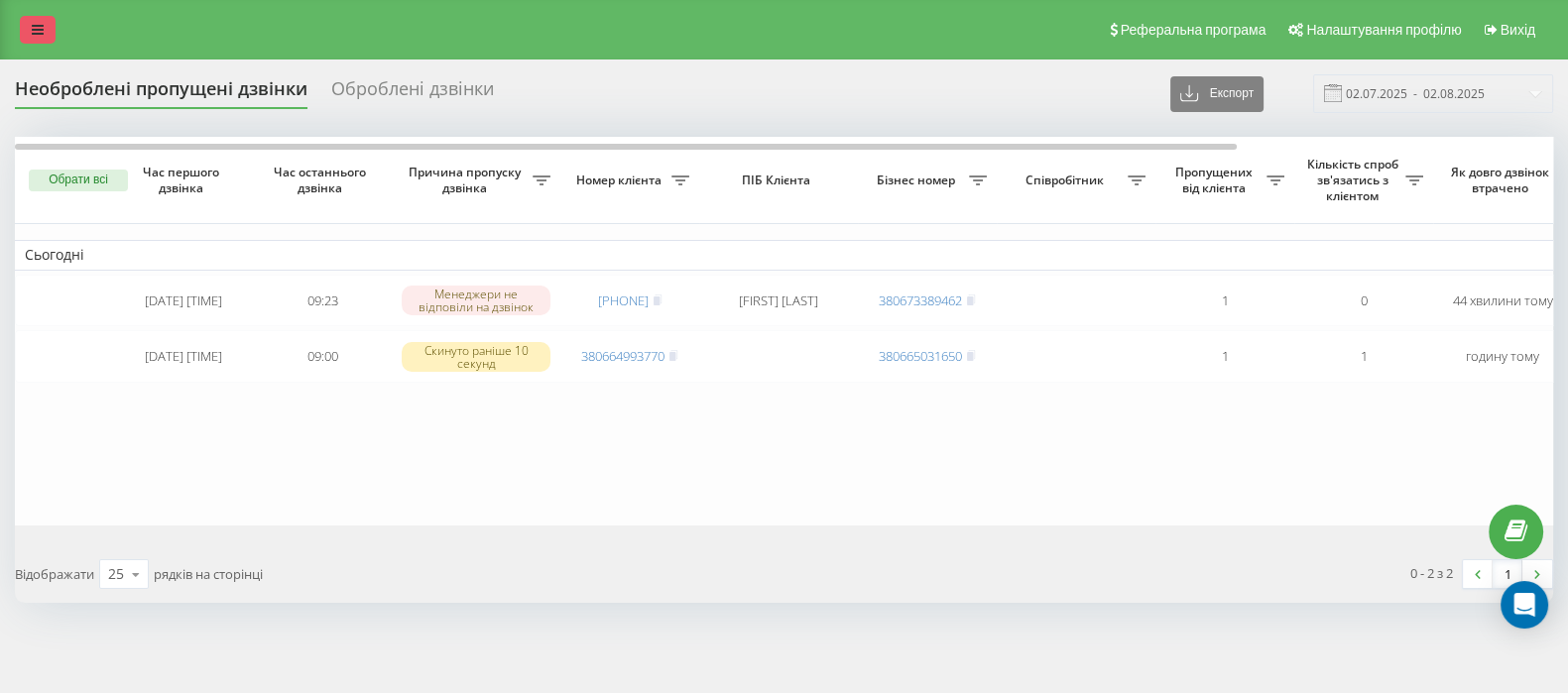 click at bounding box center [38, 30] 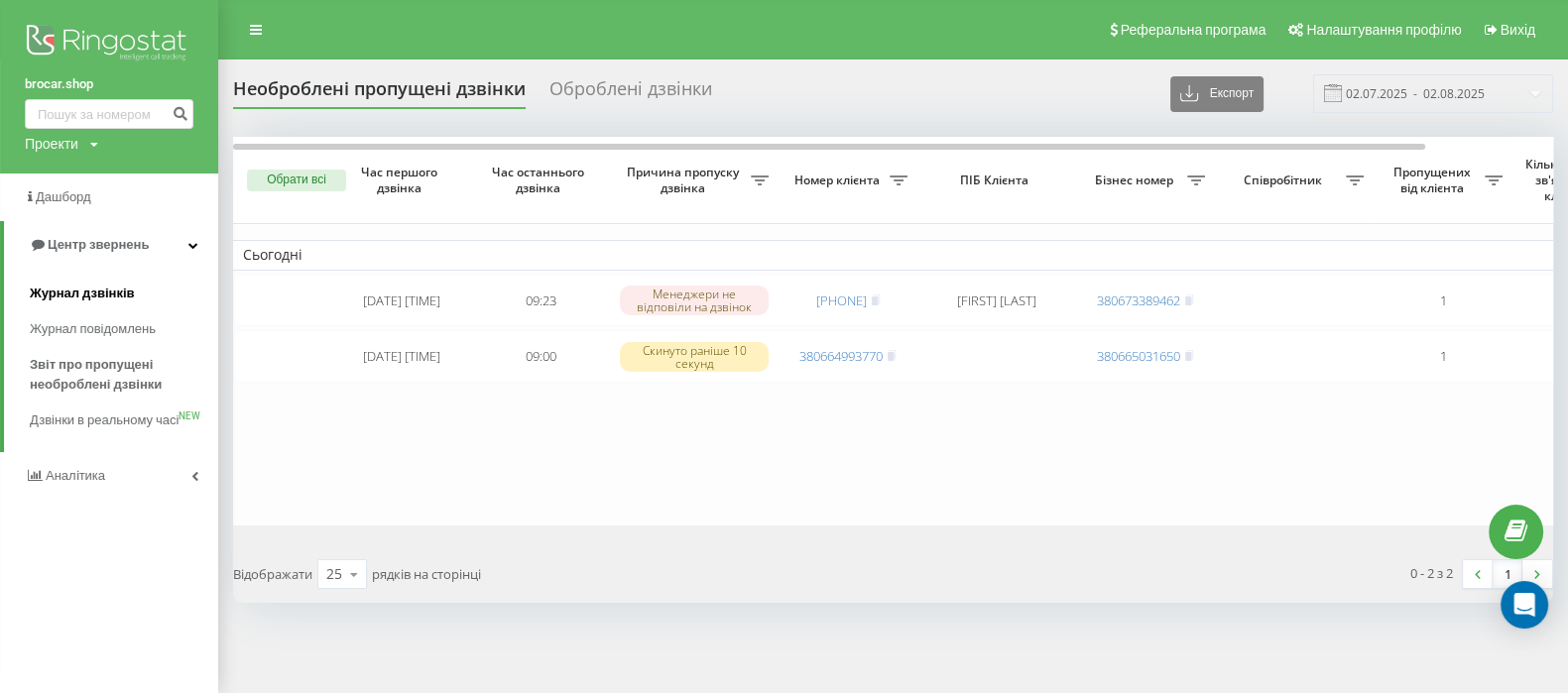 click on "Журнал дзвінків" at bounding box center [82, 293] 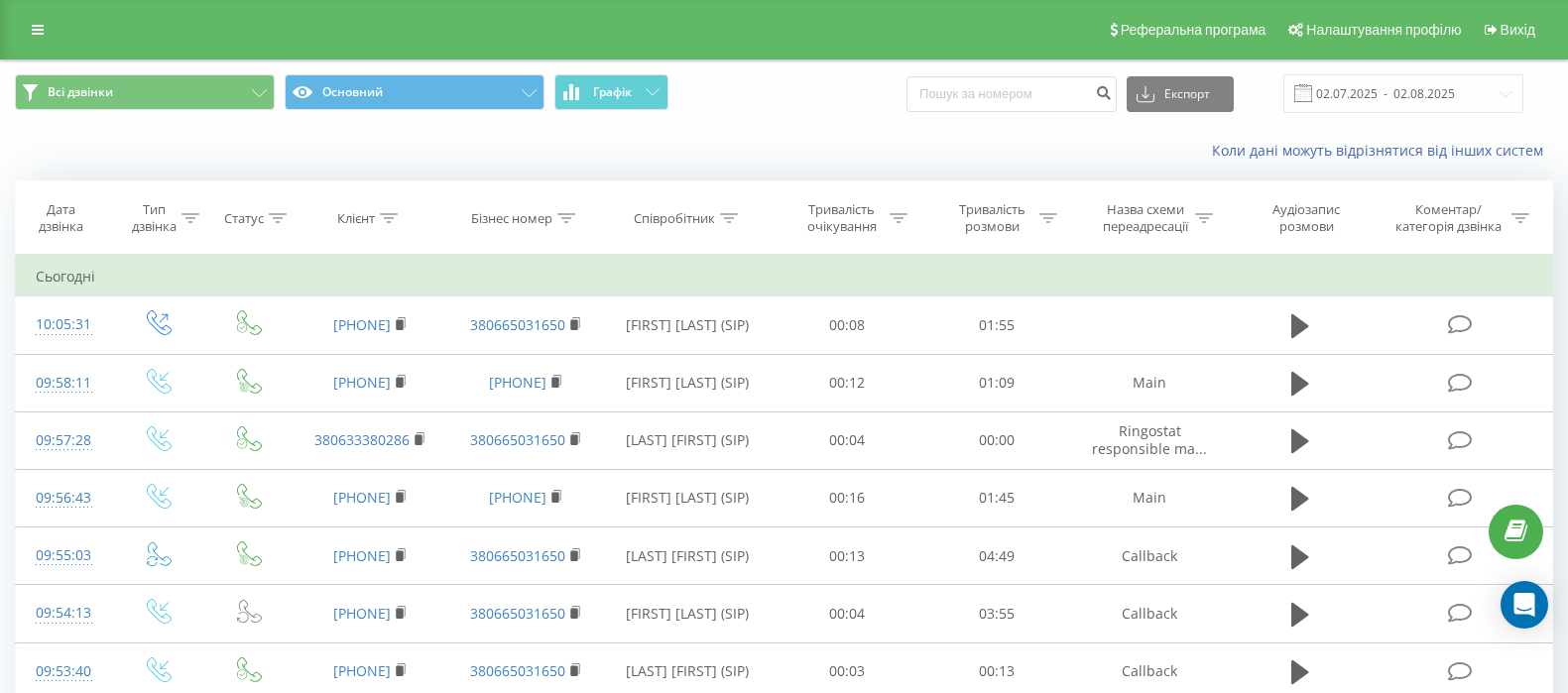 scroll, scrollTop: 0, scrollLeft: 0, axis: both 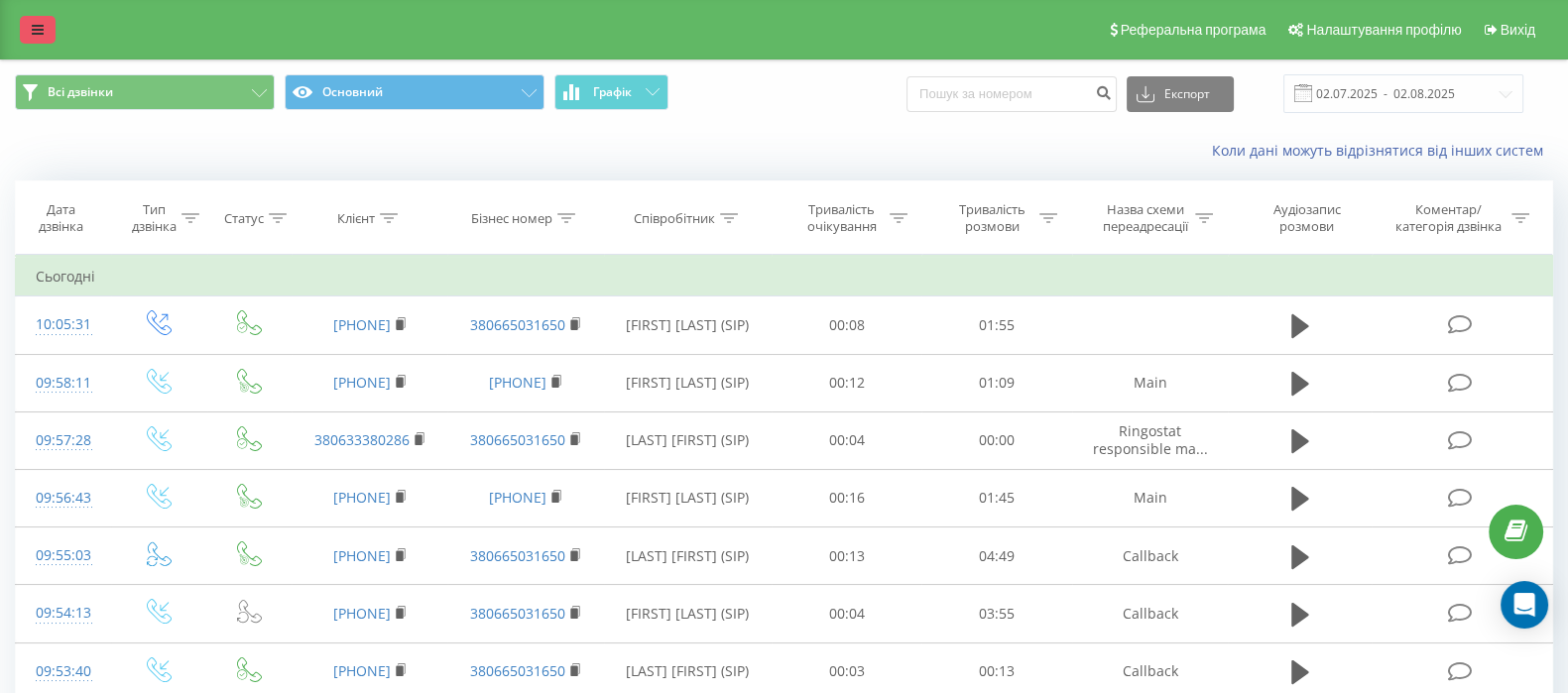 click at bounding box center [38, 30] 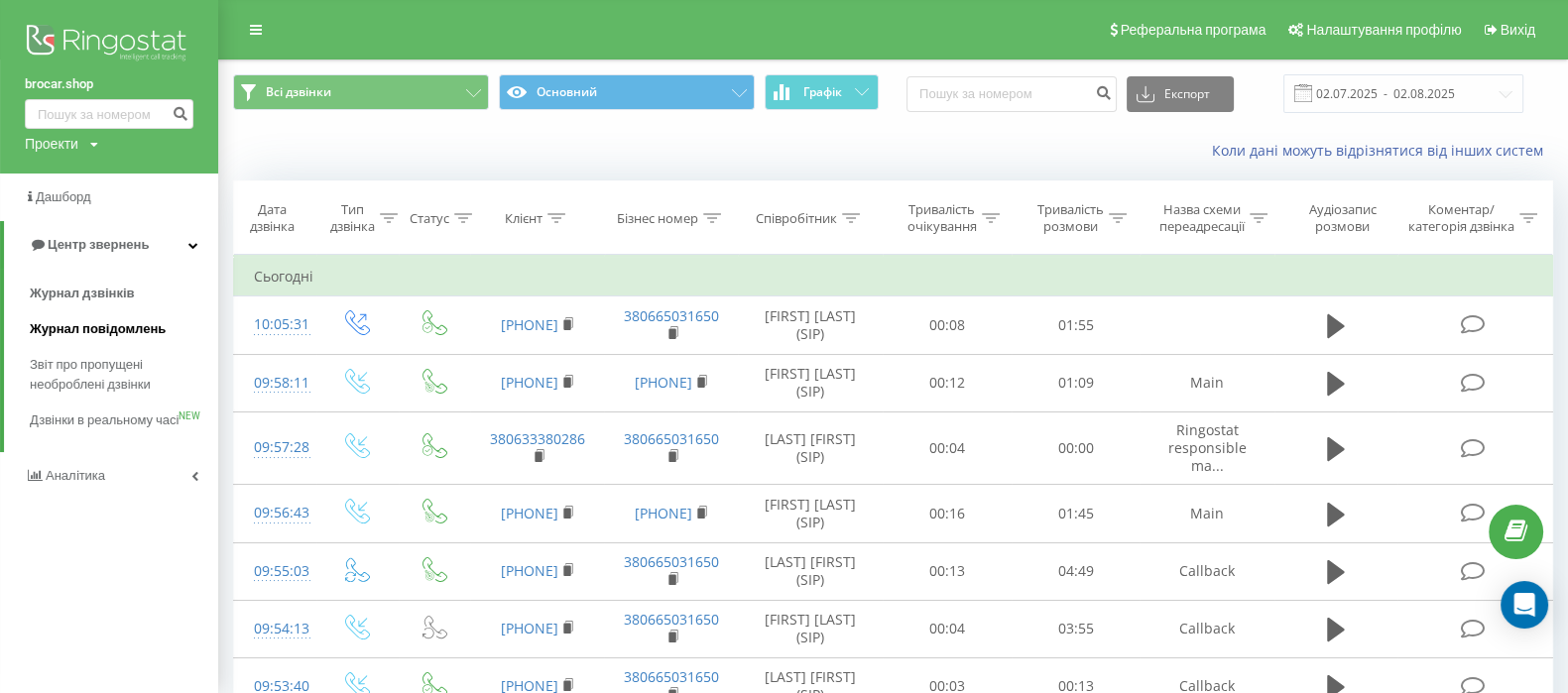 click on "Журнал повідомлень" at bounding box center (97, 329) 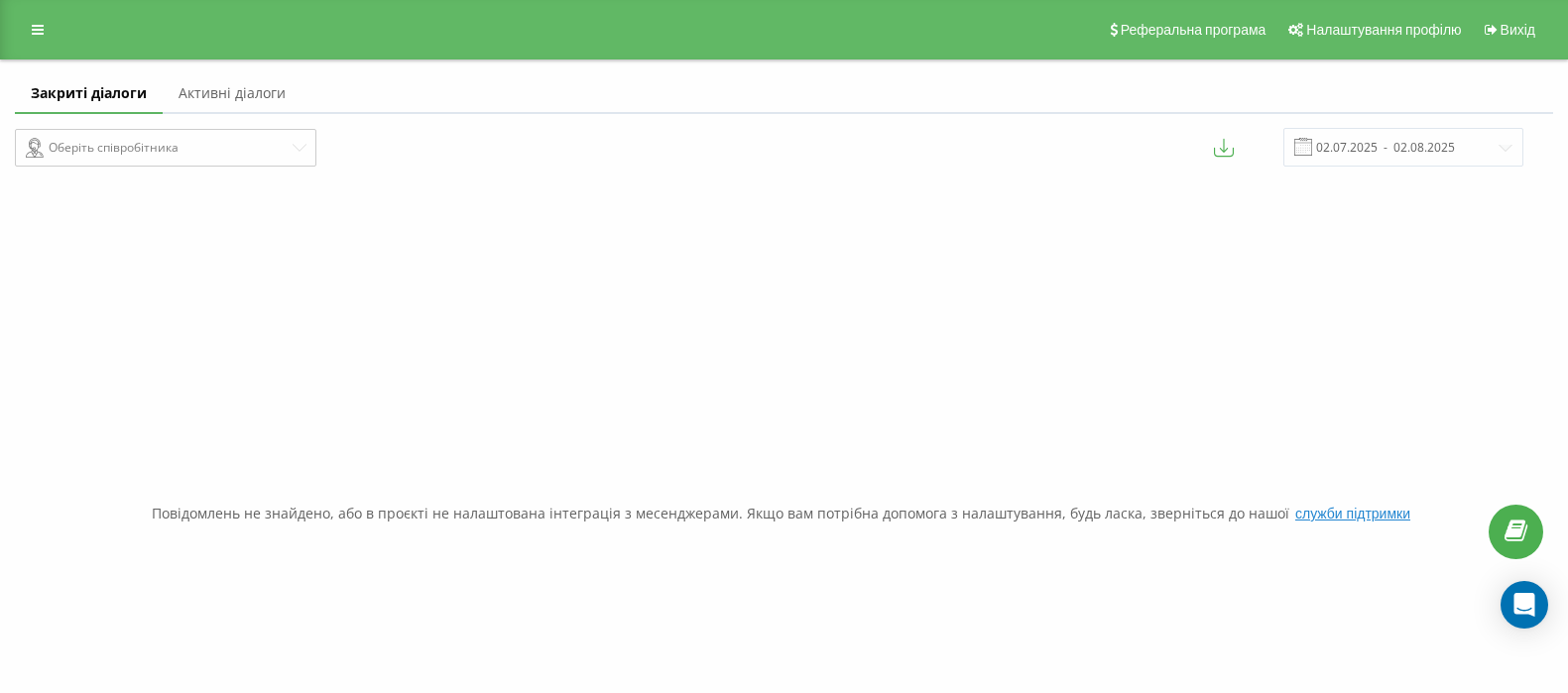 scroll, scrollTop: 0, scrollLeft: 0, axis: both 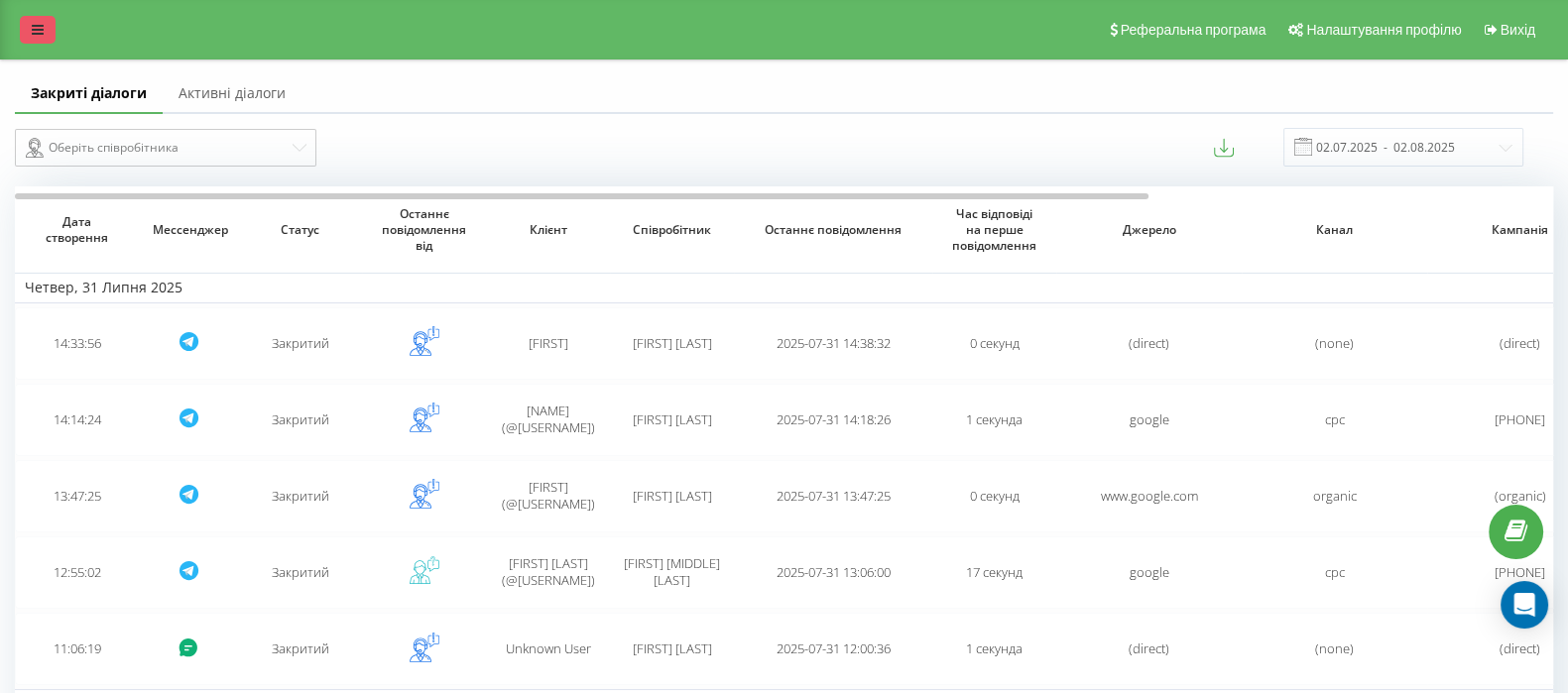 click at bounding box center (38, 30) 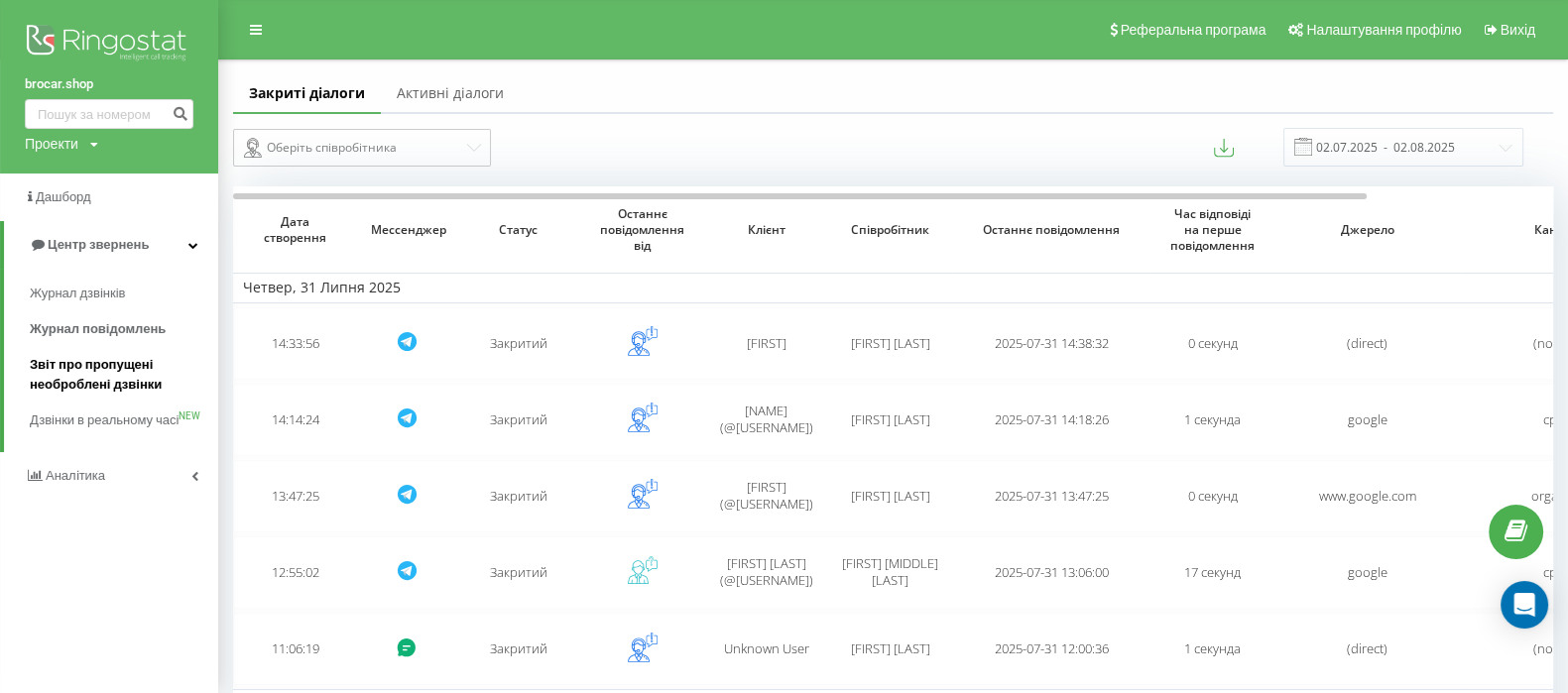 click on "Звіт про пропущені необроблені дзвінки" at bounding box center [119, 375] 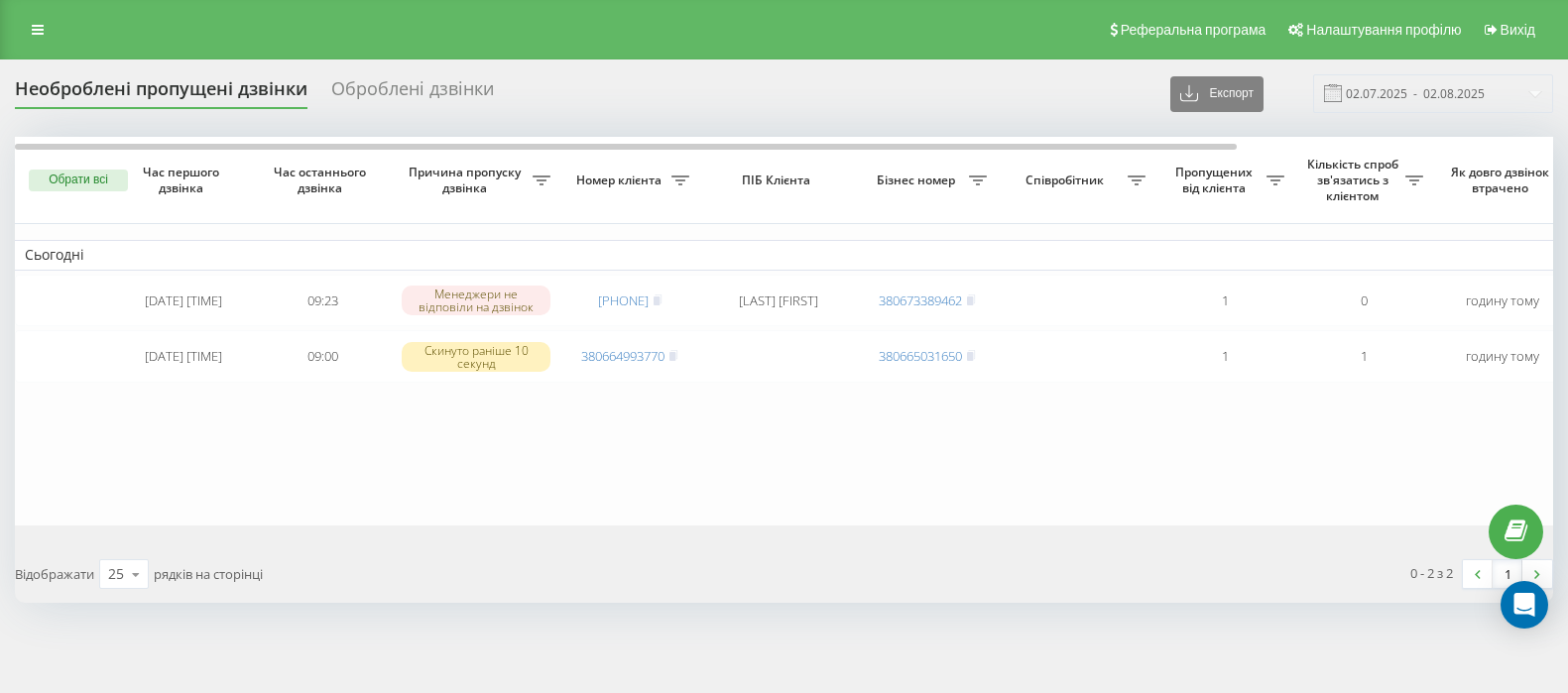 scroll, scrollTop: 0, scrollLeft: 0, axis: both 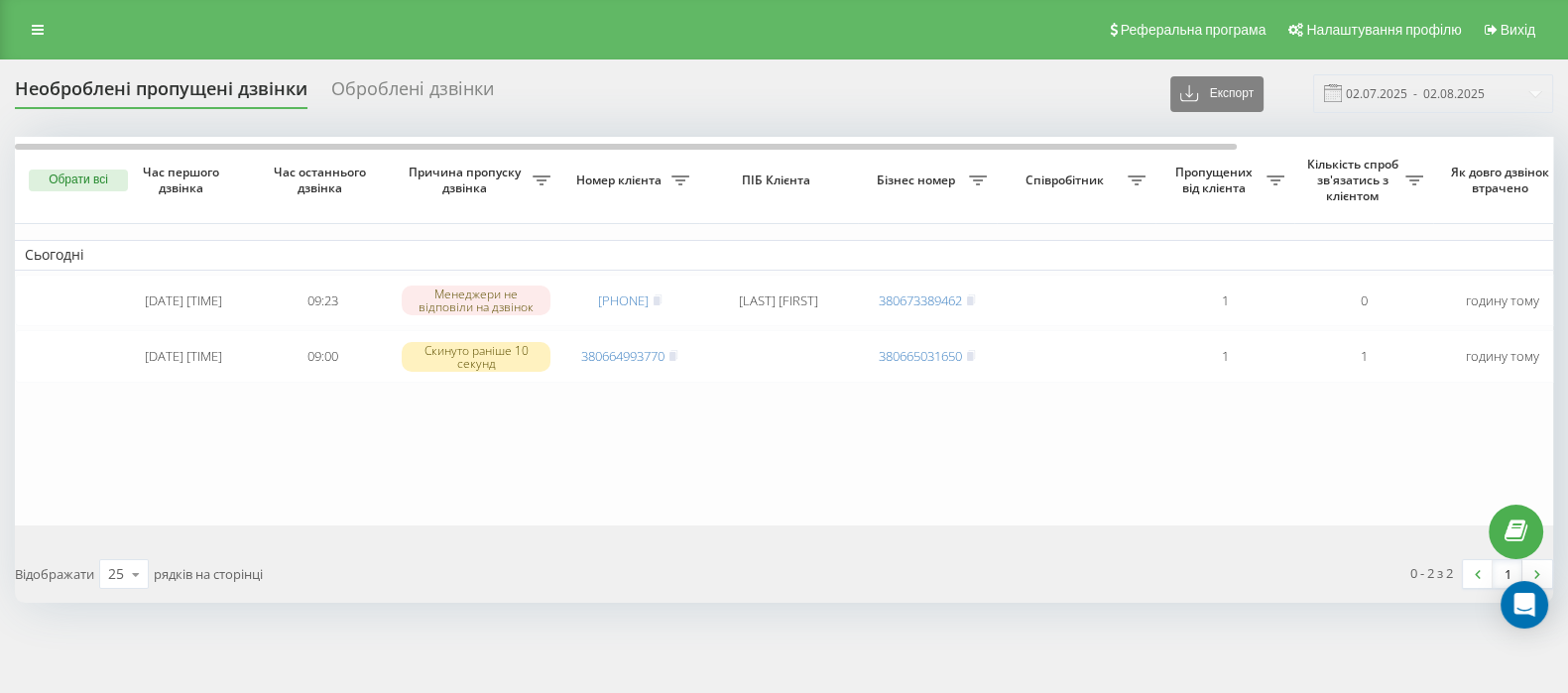 click on "Реферальна програма Налаштування профілю Вихід" at bounding box center (784, 30) 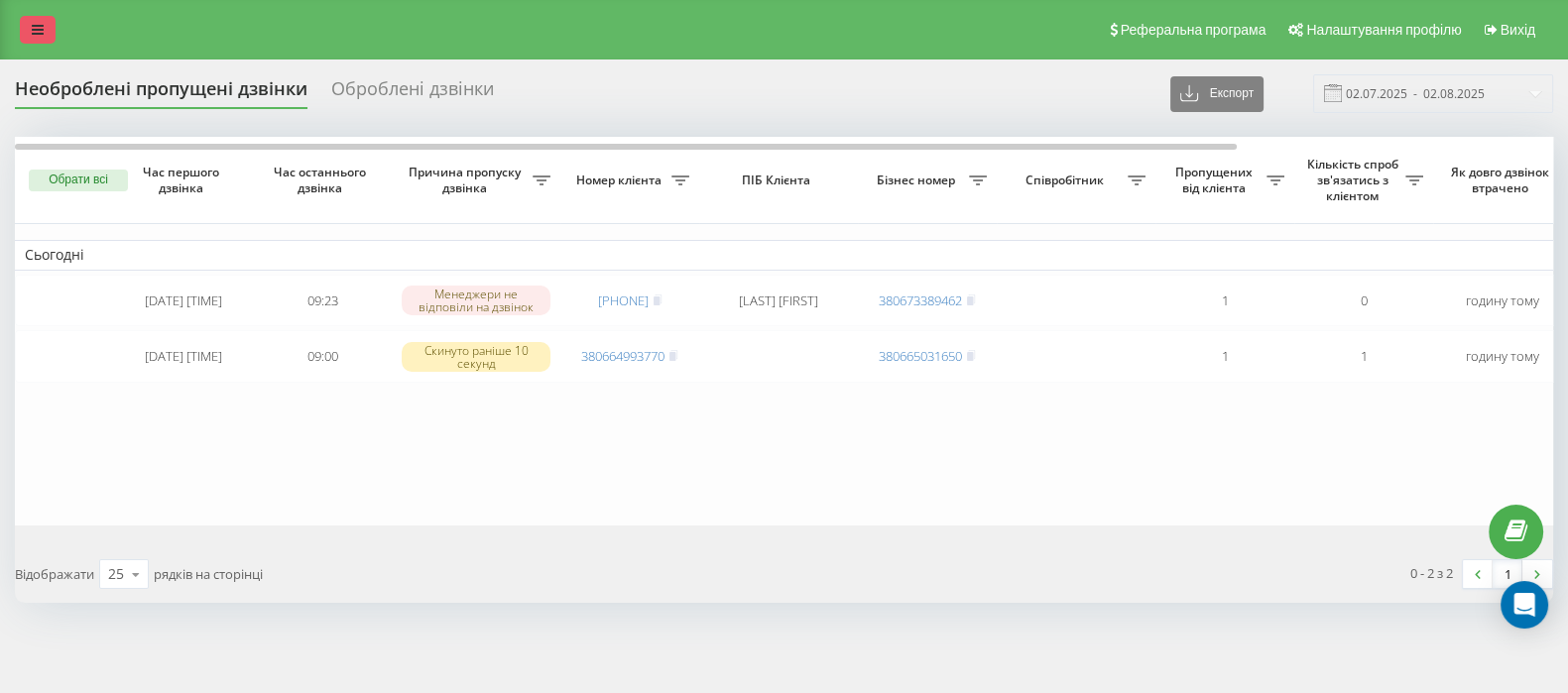 click at bounding box center [38, 30] 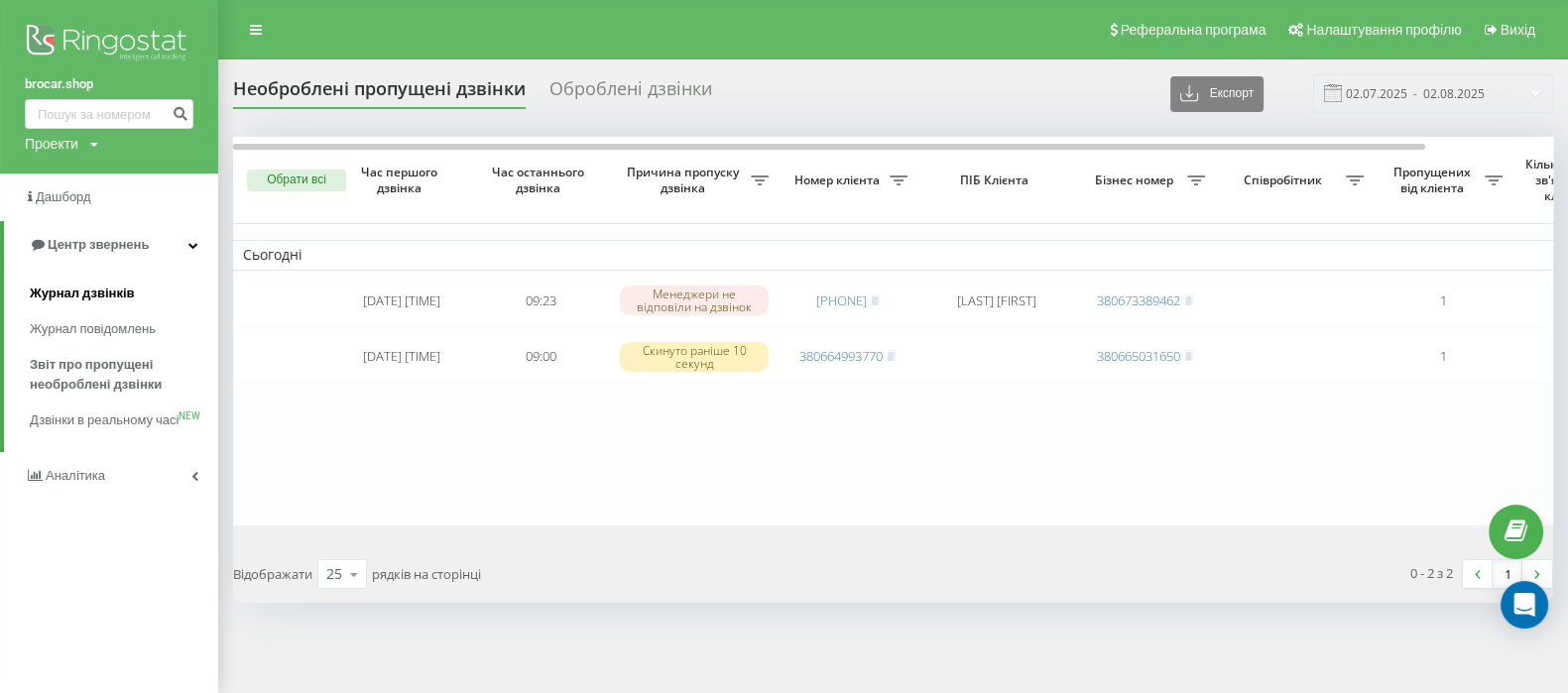click on "Журнал дзвінків" at bounding box center (82, 293) 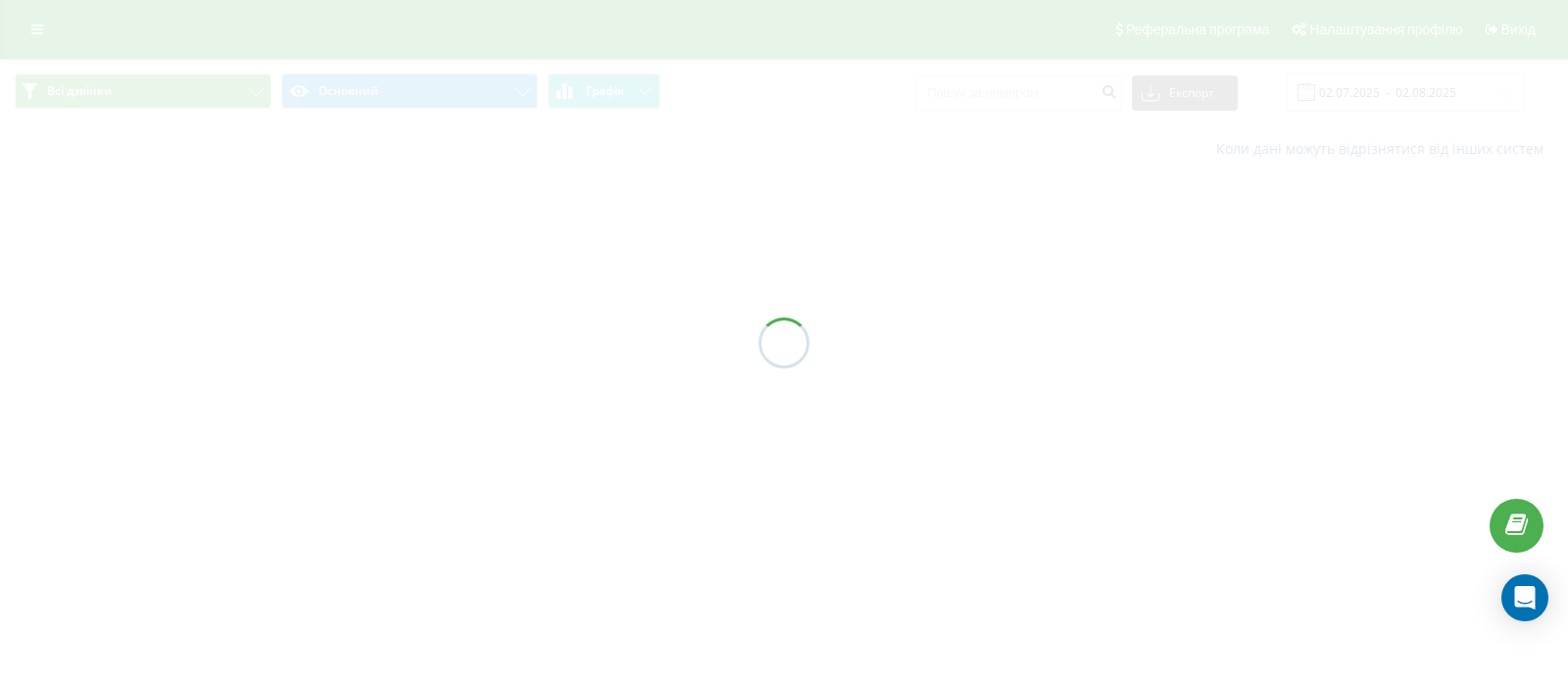 scroll, scrollTop: 0, scrollLeft: 0, axis: both 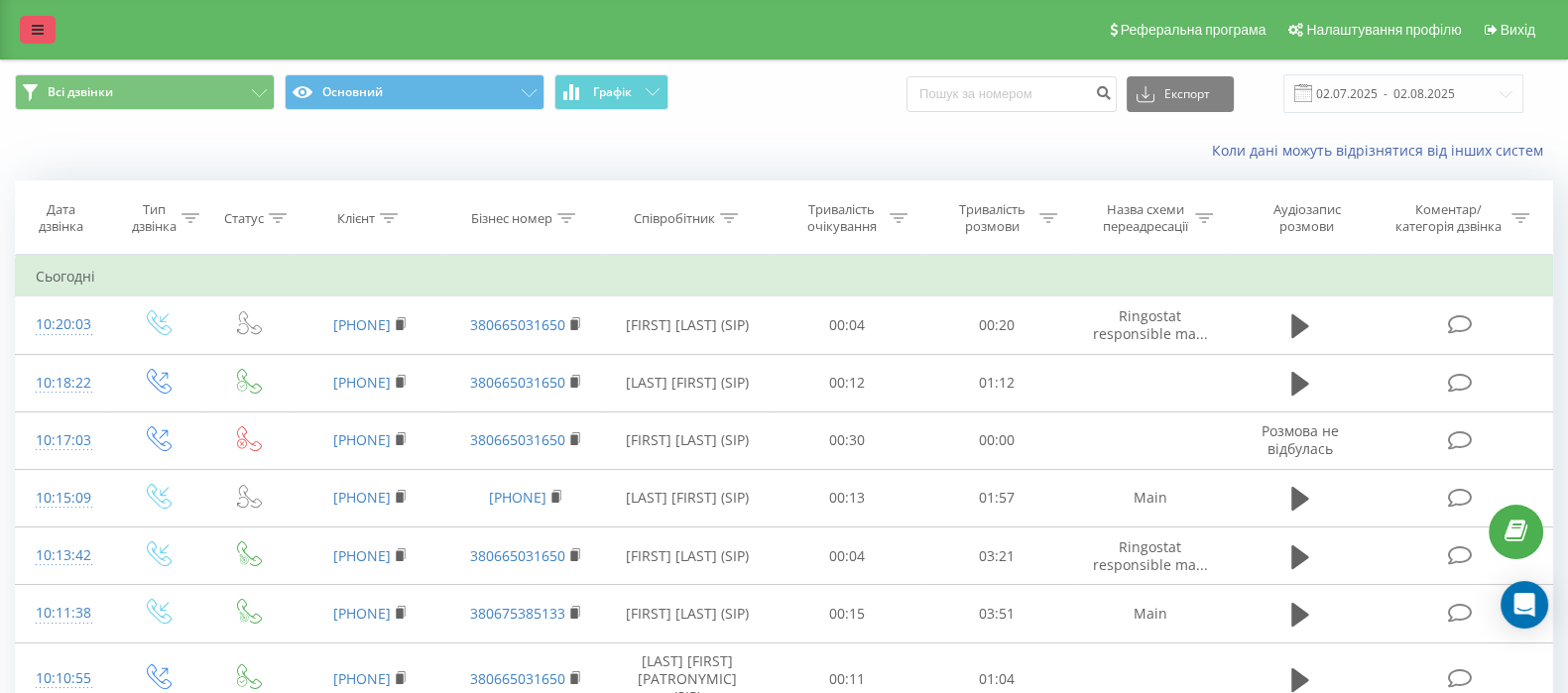 click at bounding box center (38, 30) 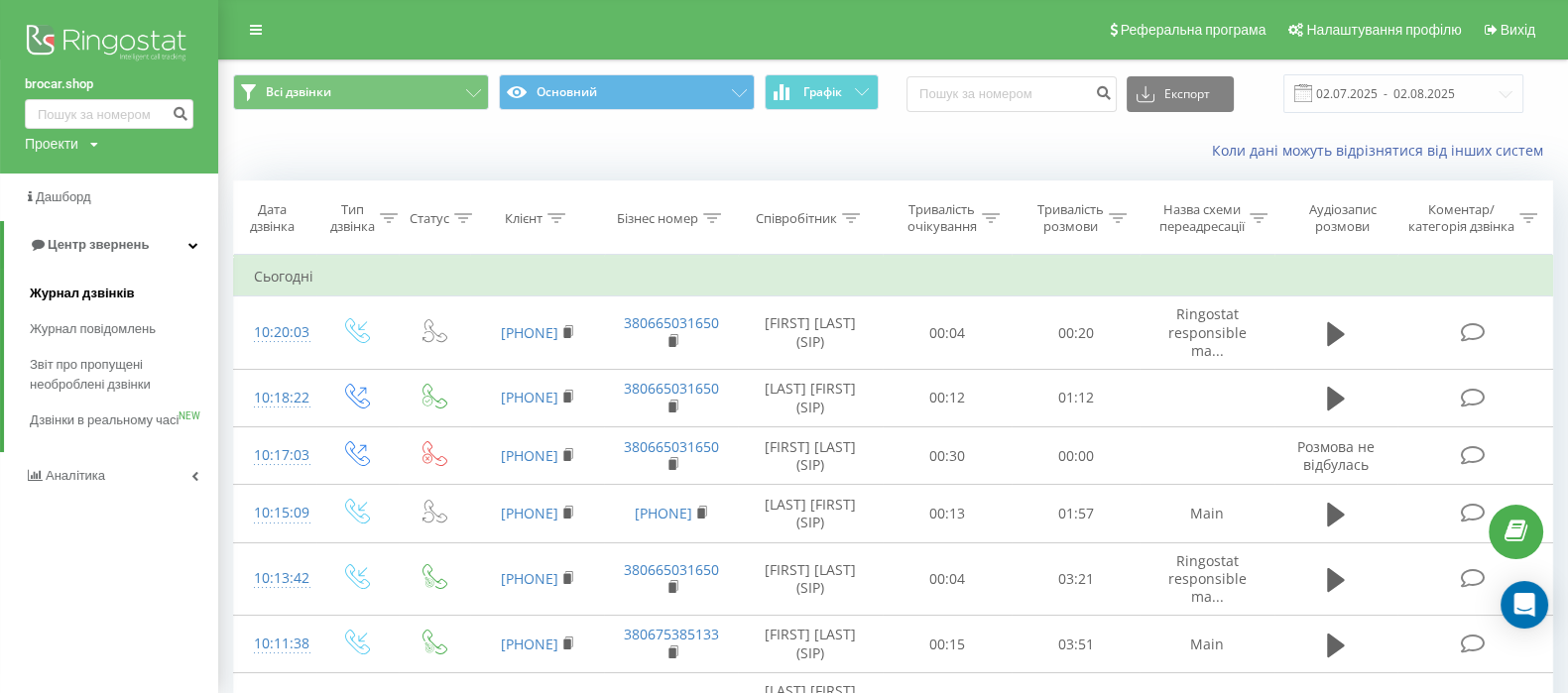 click on "Журнал дзвінків" at bounding box center [82, 293] 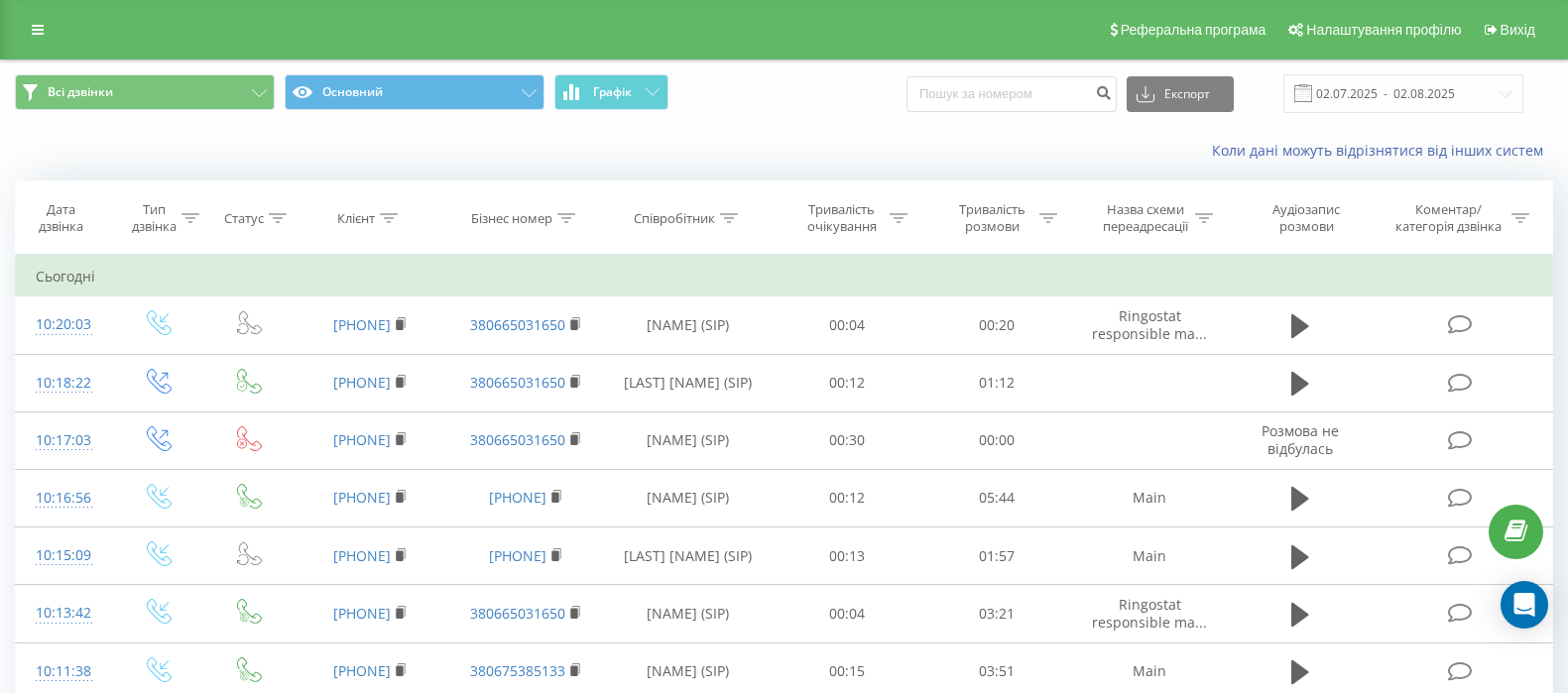 scroll, scrollTop: 0, scrollLeft: 0, axis: both 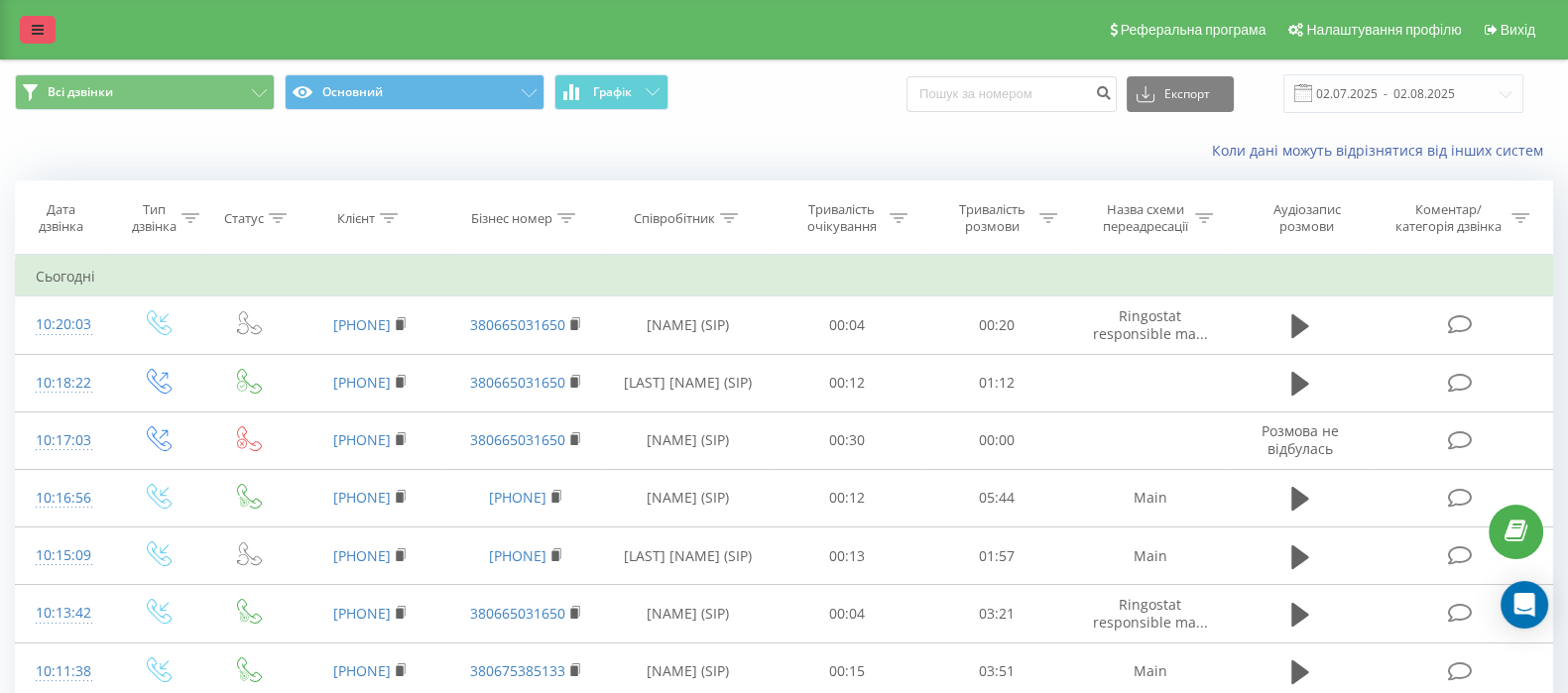 click at bounding box center [38, 30] 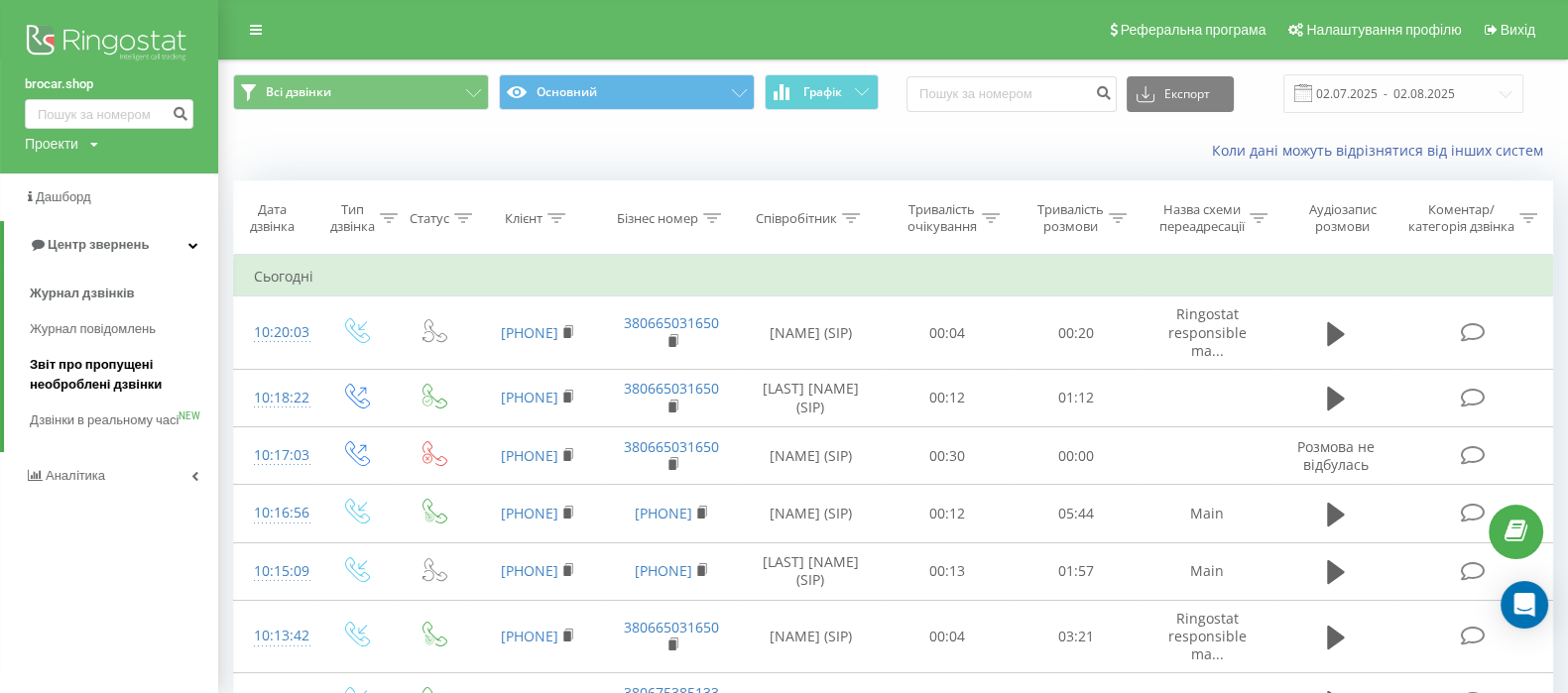 click on "Звіт про пропущені необроблені дзвінки" at bounding box center [119, 375] 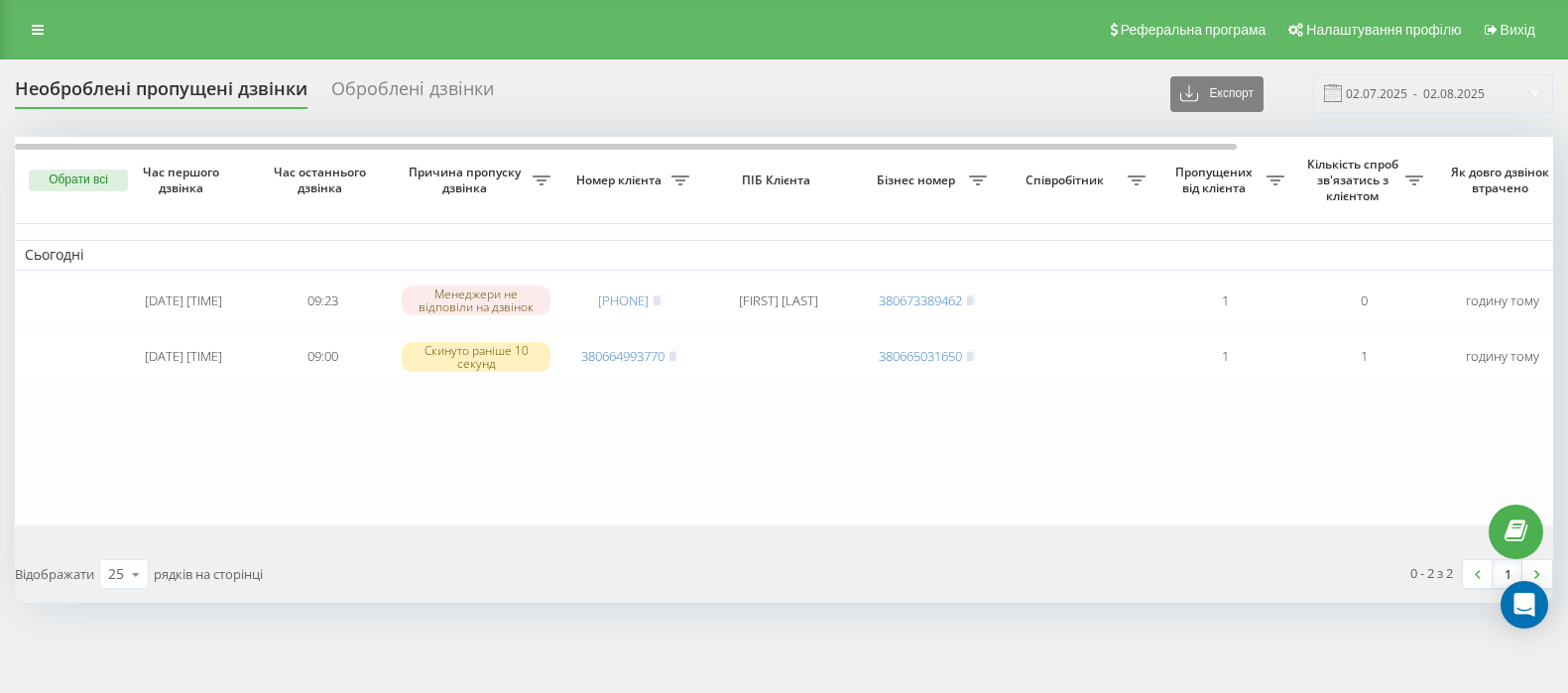 scroll, scrollTop: 0, scrollLeft: 0, axis: both 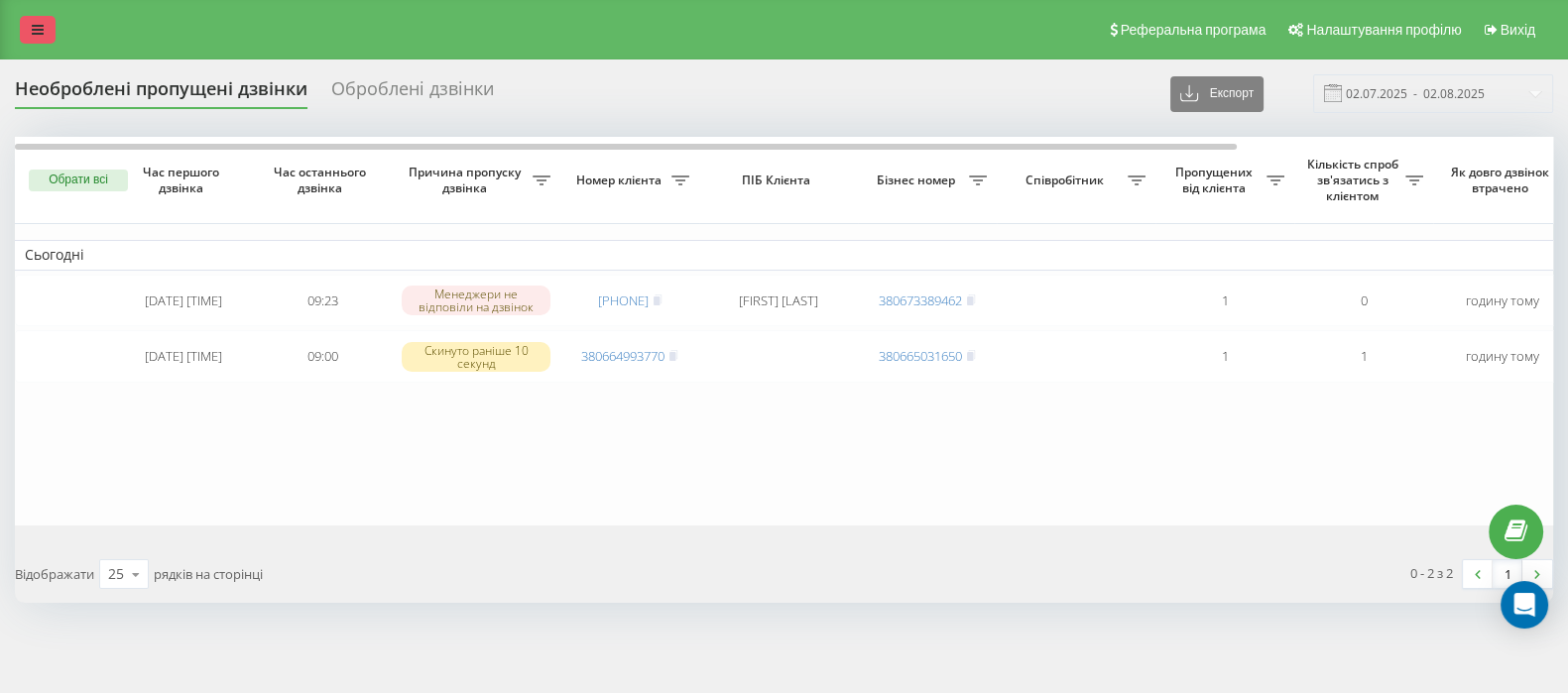 click at bounding box center [38, 30] 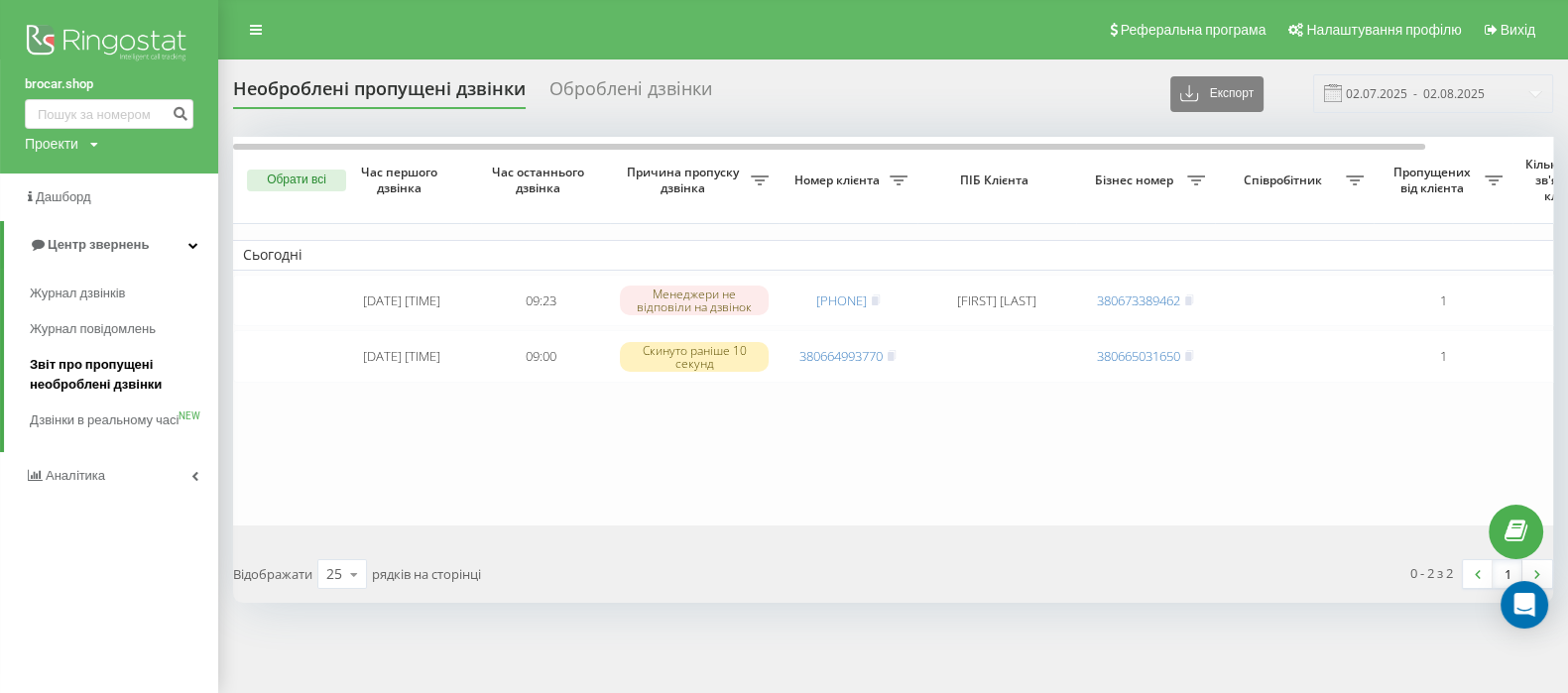 click on "Звіт про пропущені необроблені дзвінки" at bounding box center [119, 375] 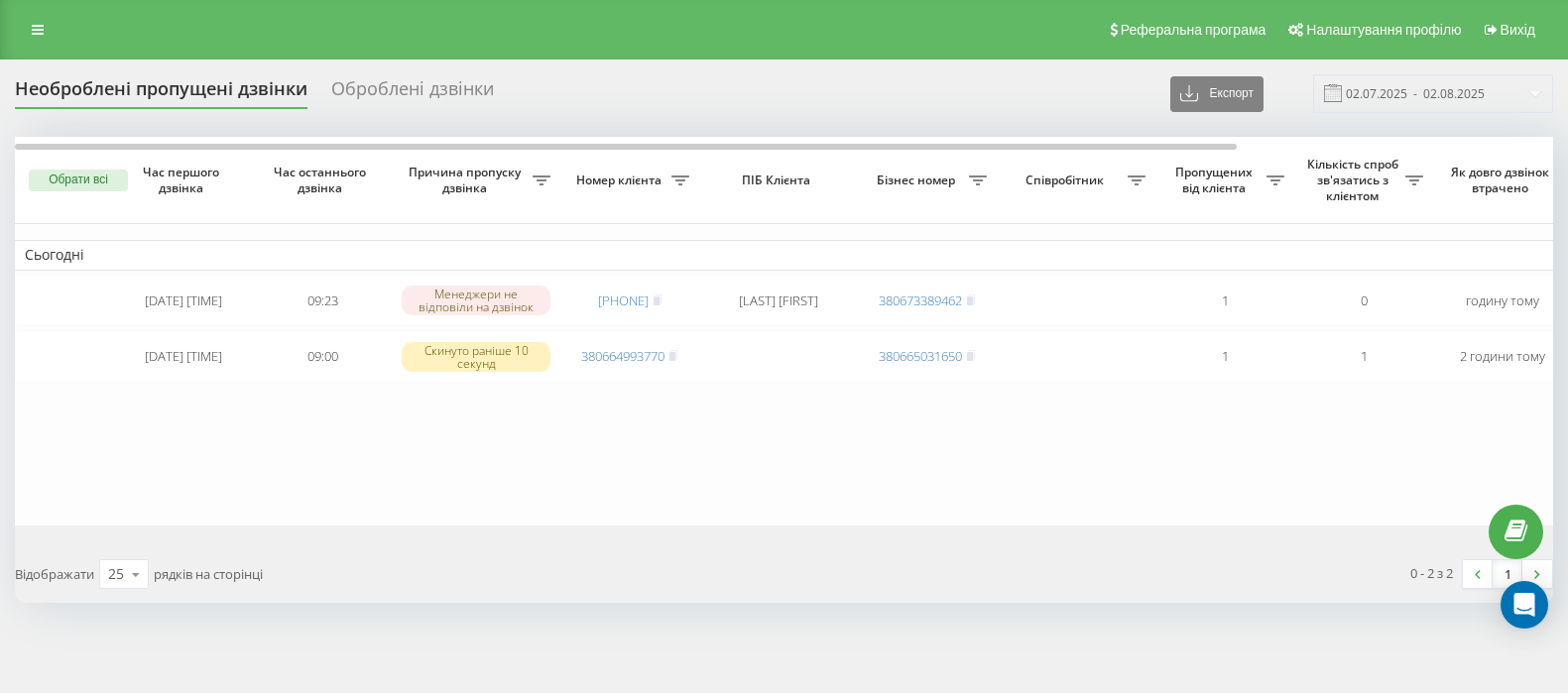 scroll, scrollTop: 0, scrollLeft: 0, axis: both 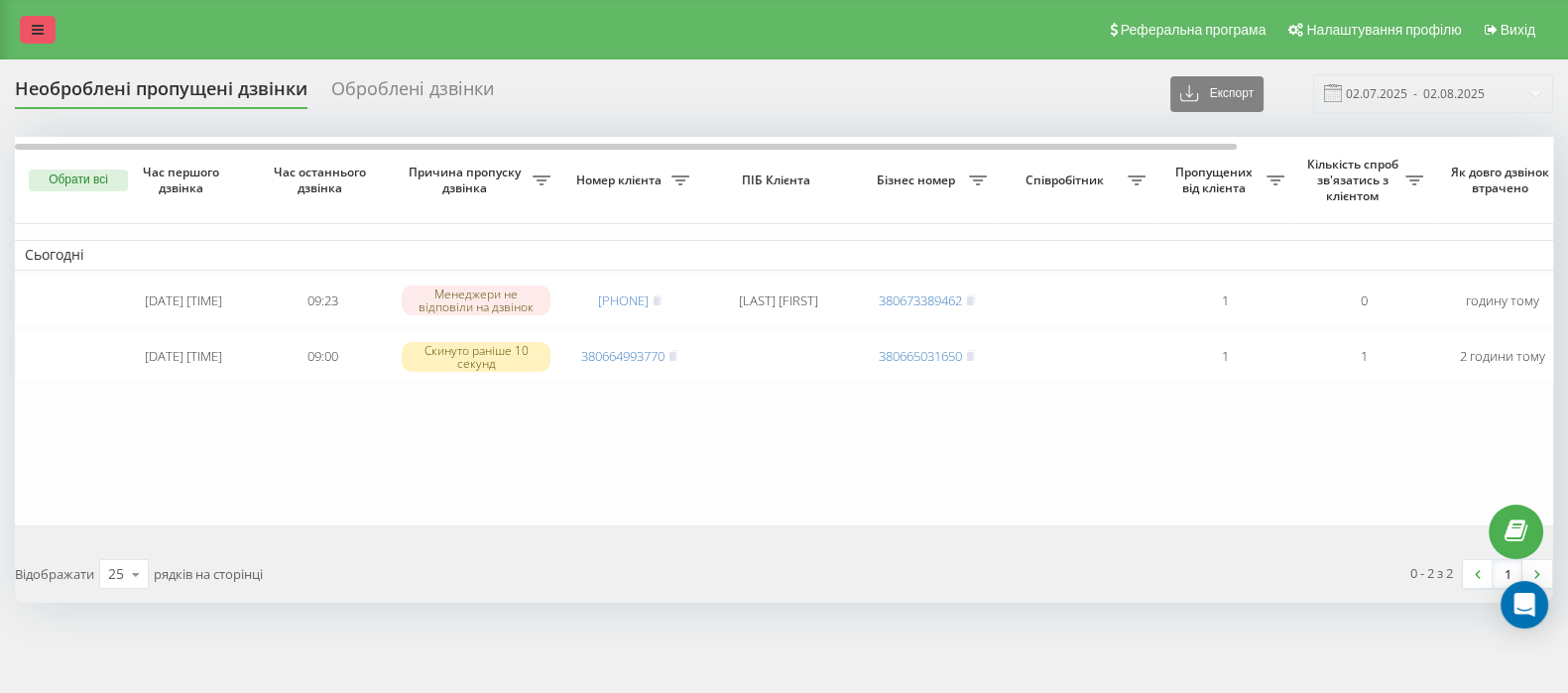 click at bounding box center (38, 30) 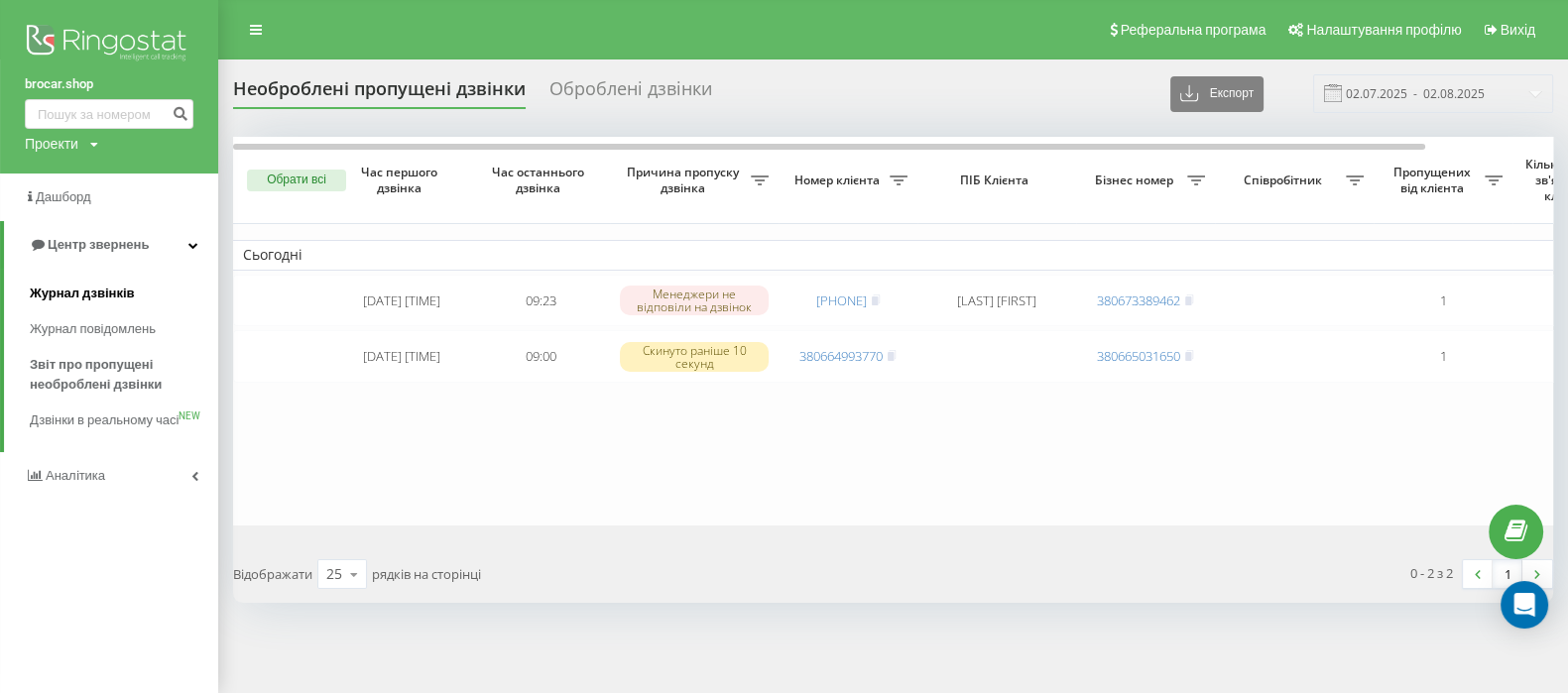 click on "Журнал дзвінків" at bounding box center [82, 293] 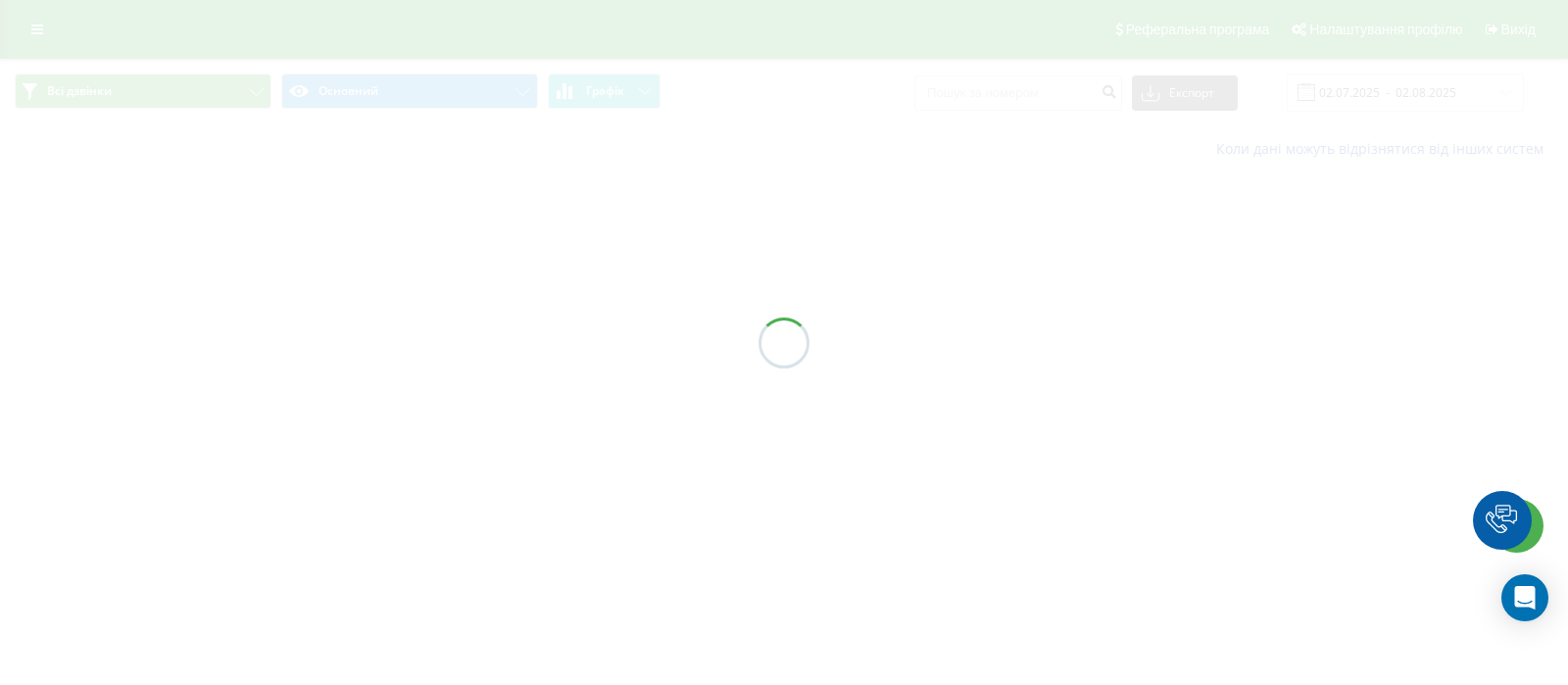 scroll, scrollTop: 0, scrollLeft: 0, axis: both 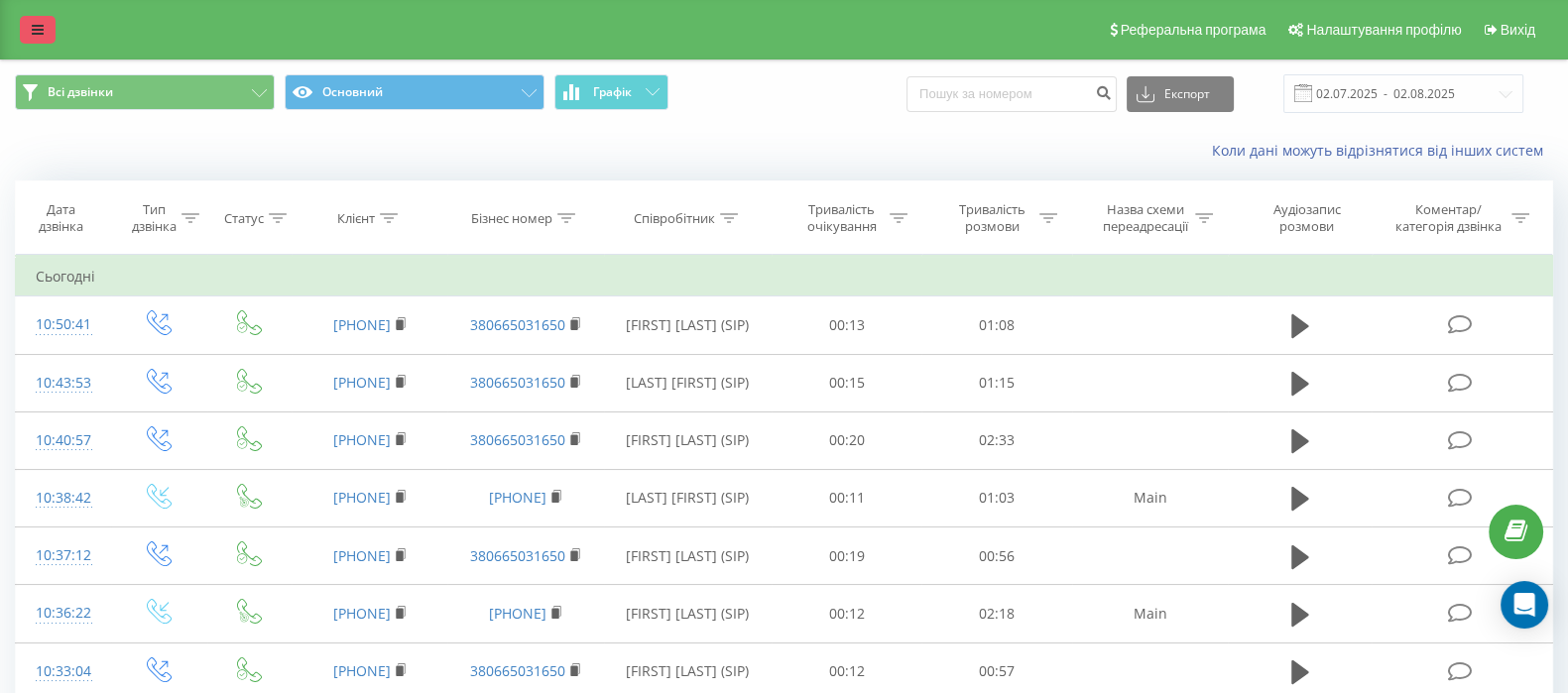 click at bounding box center [38, 30] 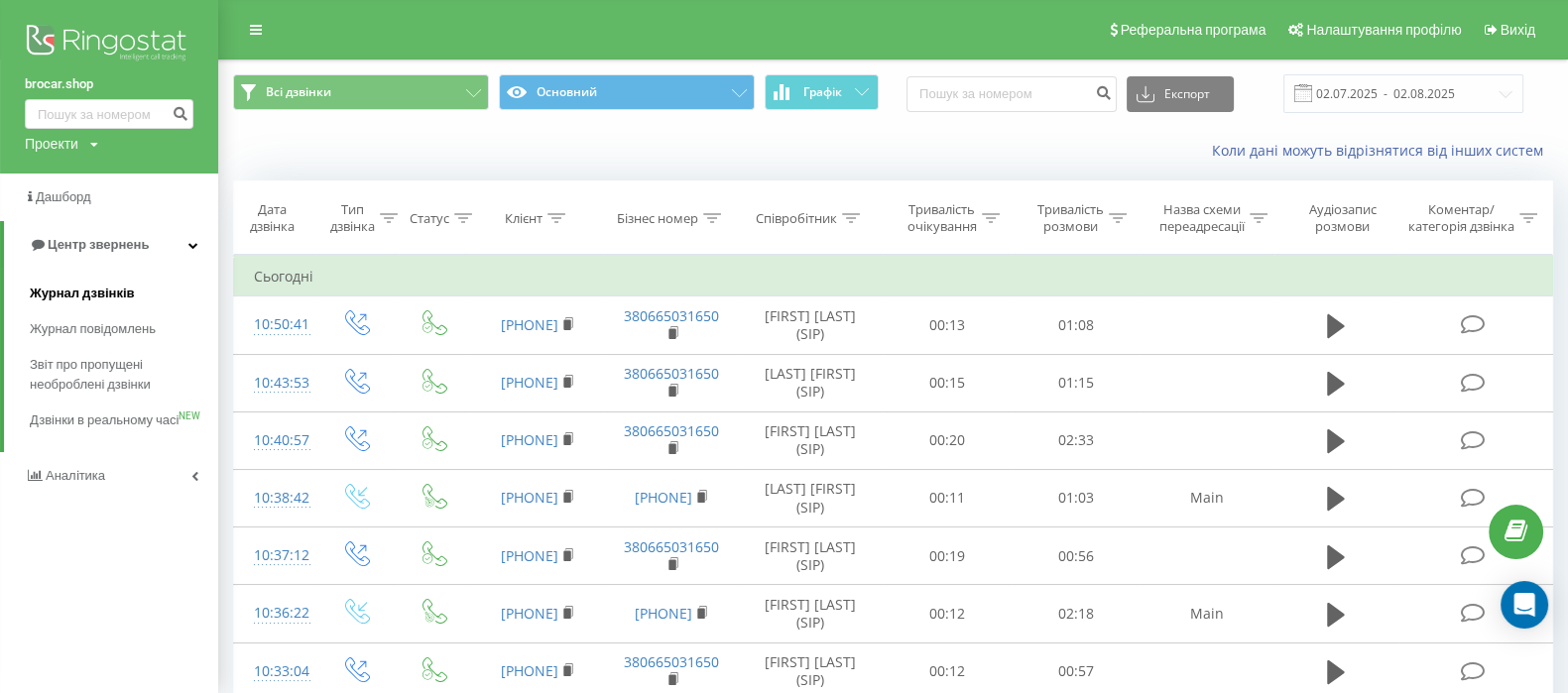 click on "Журнал дзвінків" at bounding box center [82, 293] 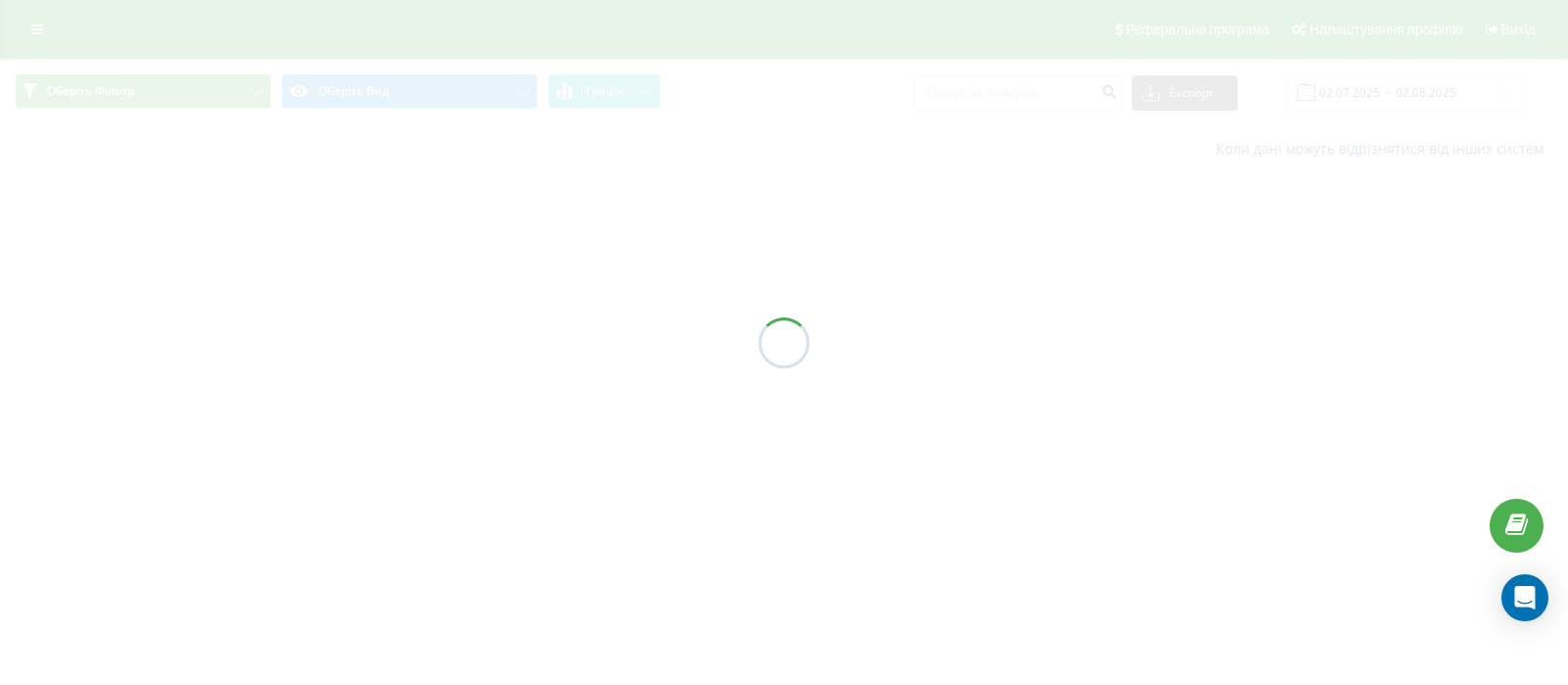 scroll, scrollTop: 0, scrollLeft: 0, axis: both 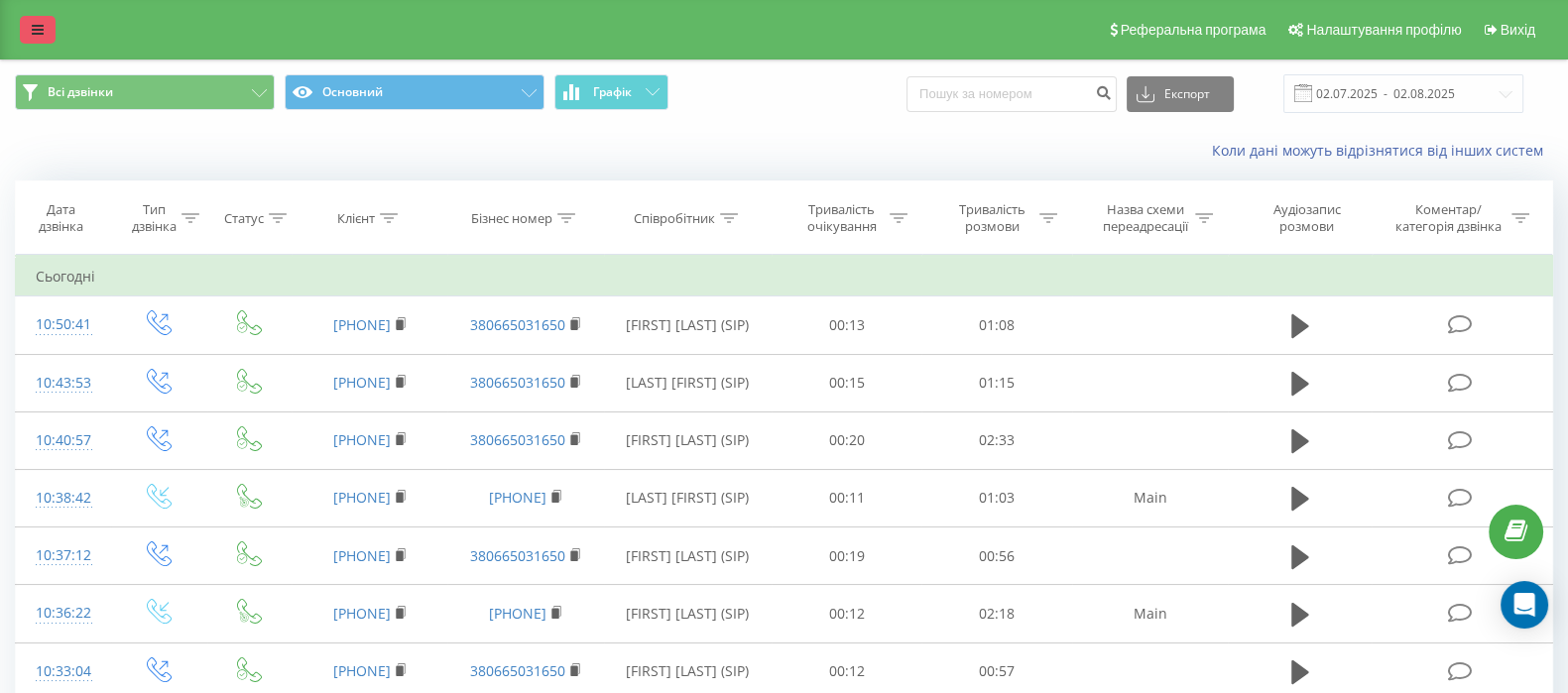 click at bounding box center [38, 30] 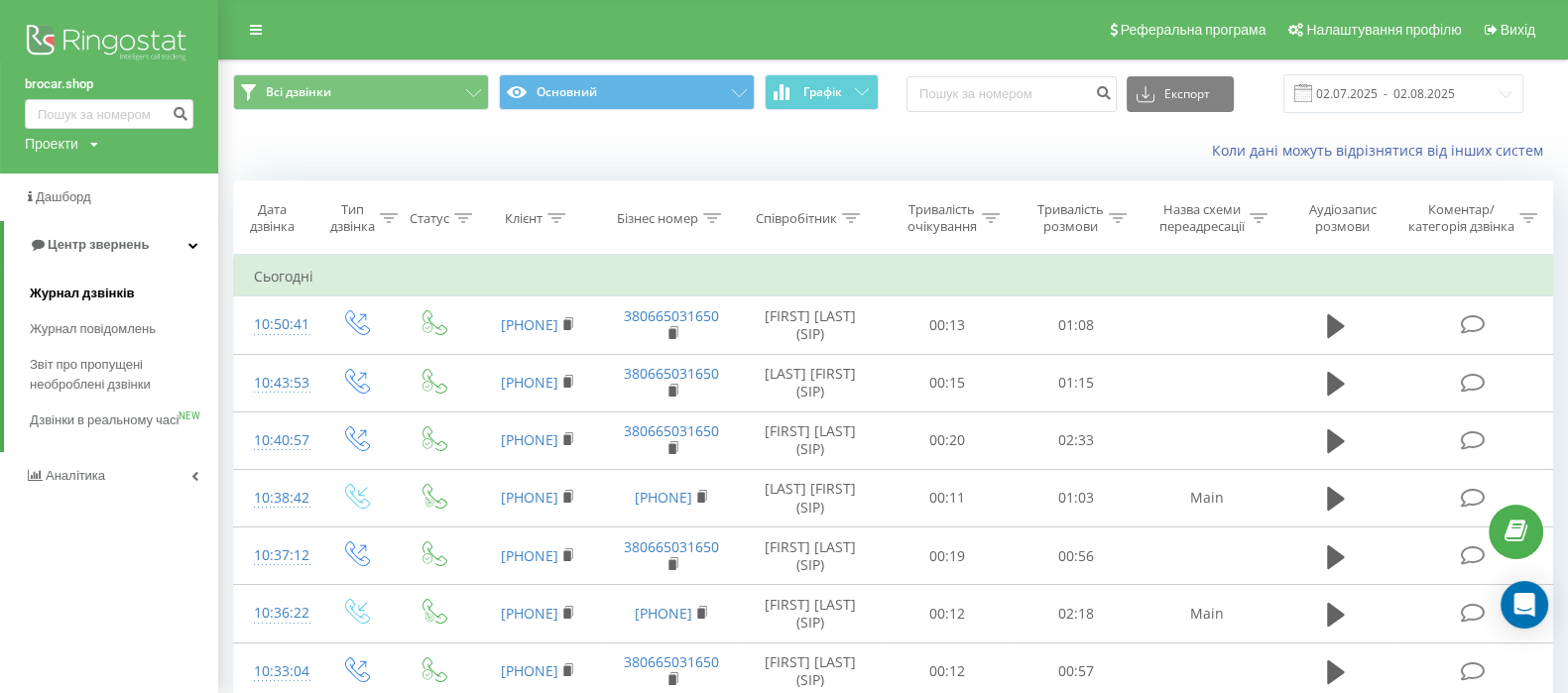 click on "Журнал дзвінків" at bounding box center (82, 293) 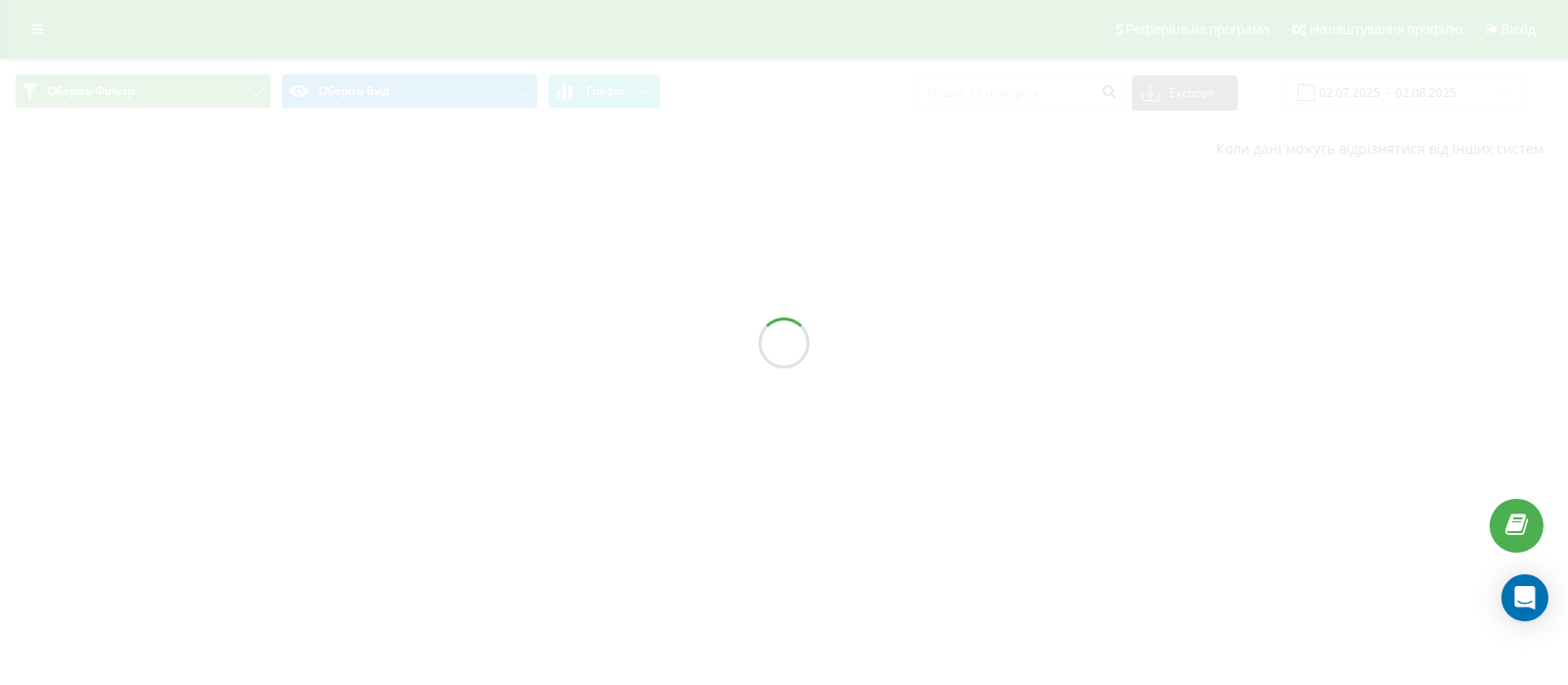 scroll, scrollTop: 0, scrollLeft: 0, axis: both 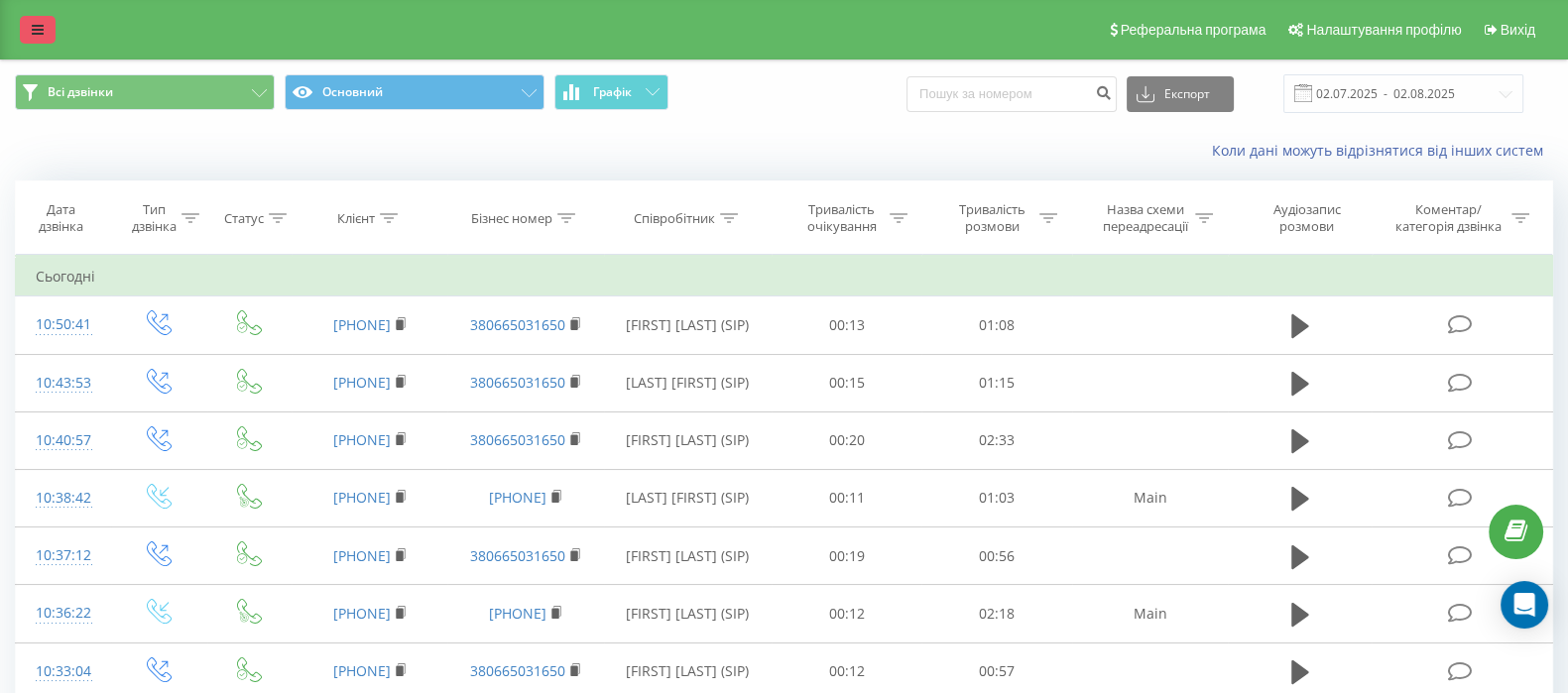 click at bounding box center (38, 30) 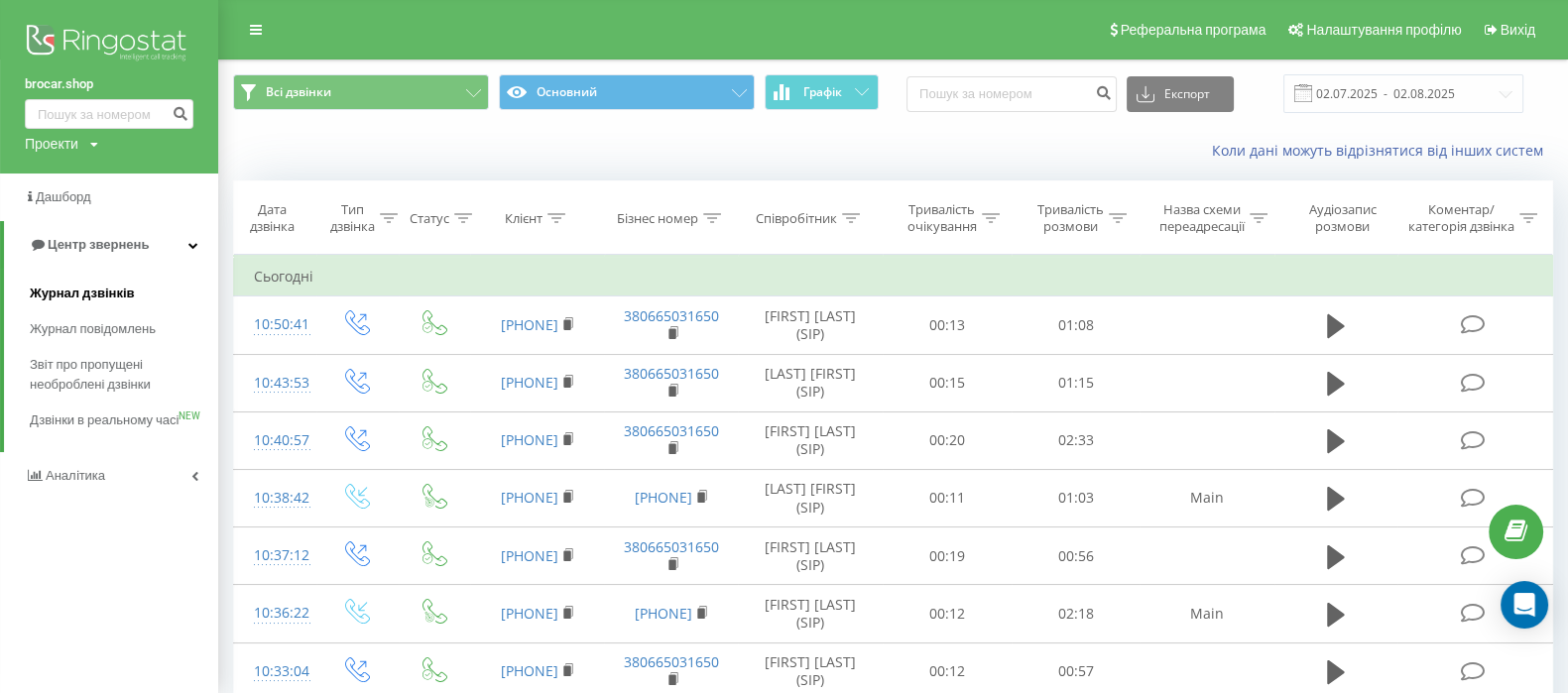 click on "Журнал дзвінків" at bounding box center [82, 293] 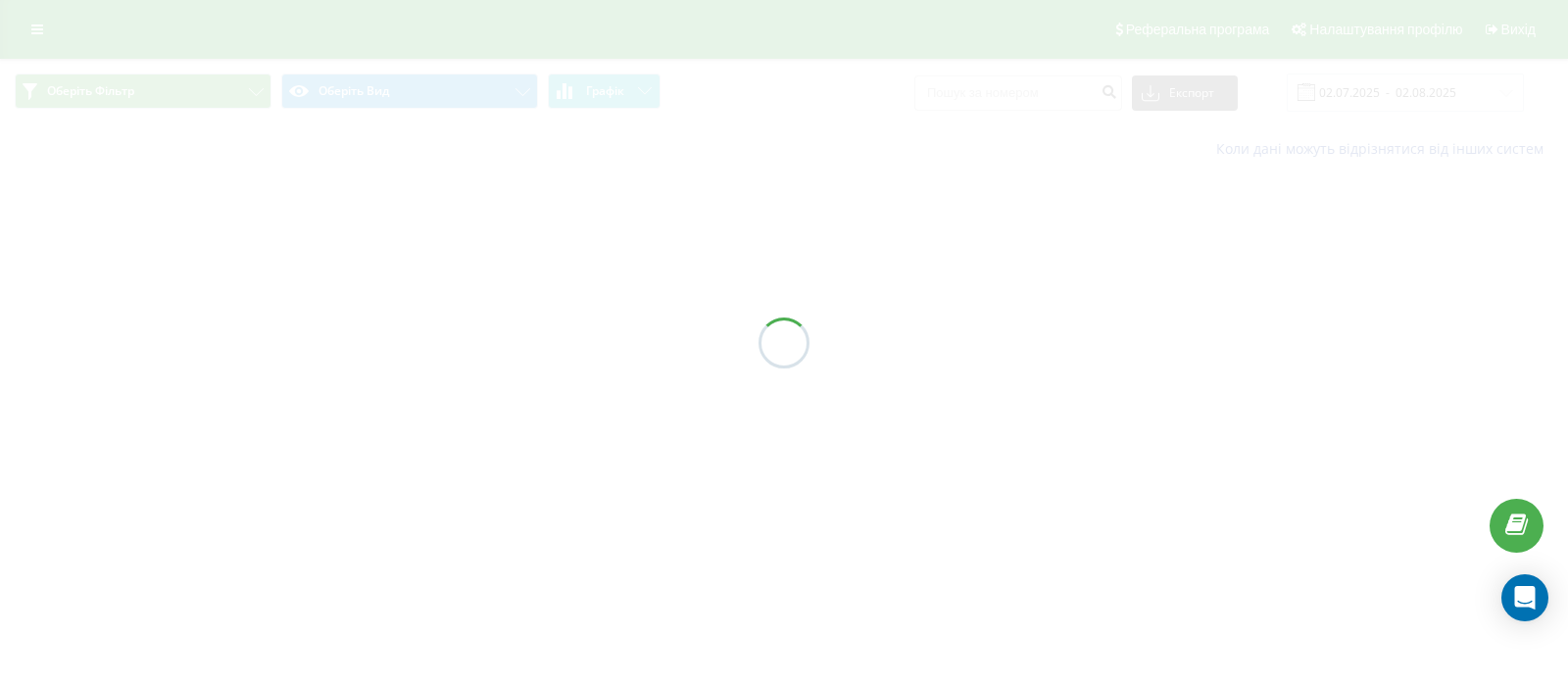 scroll, scrollTop: 0, scrollLeft: 0, axis: both 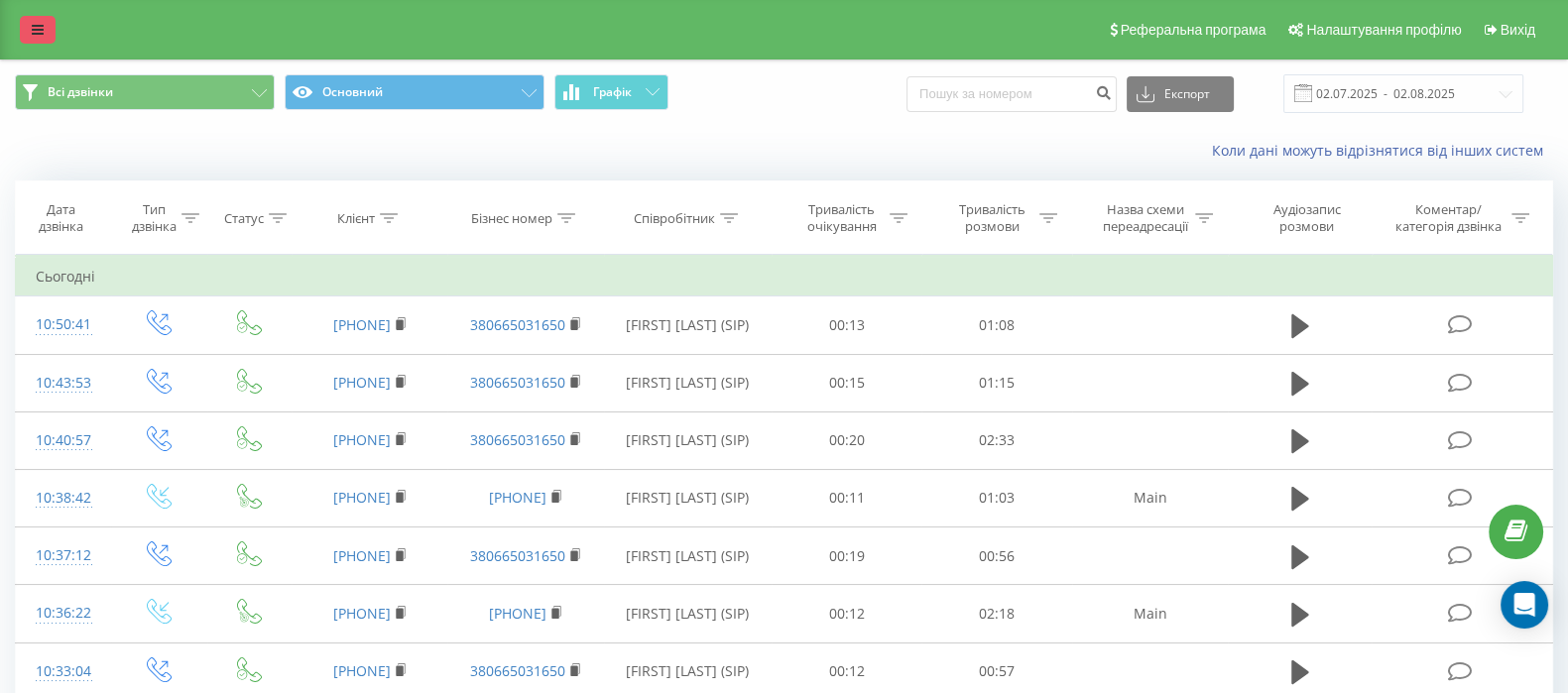 click at bounding box center [38, 30] 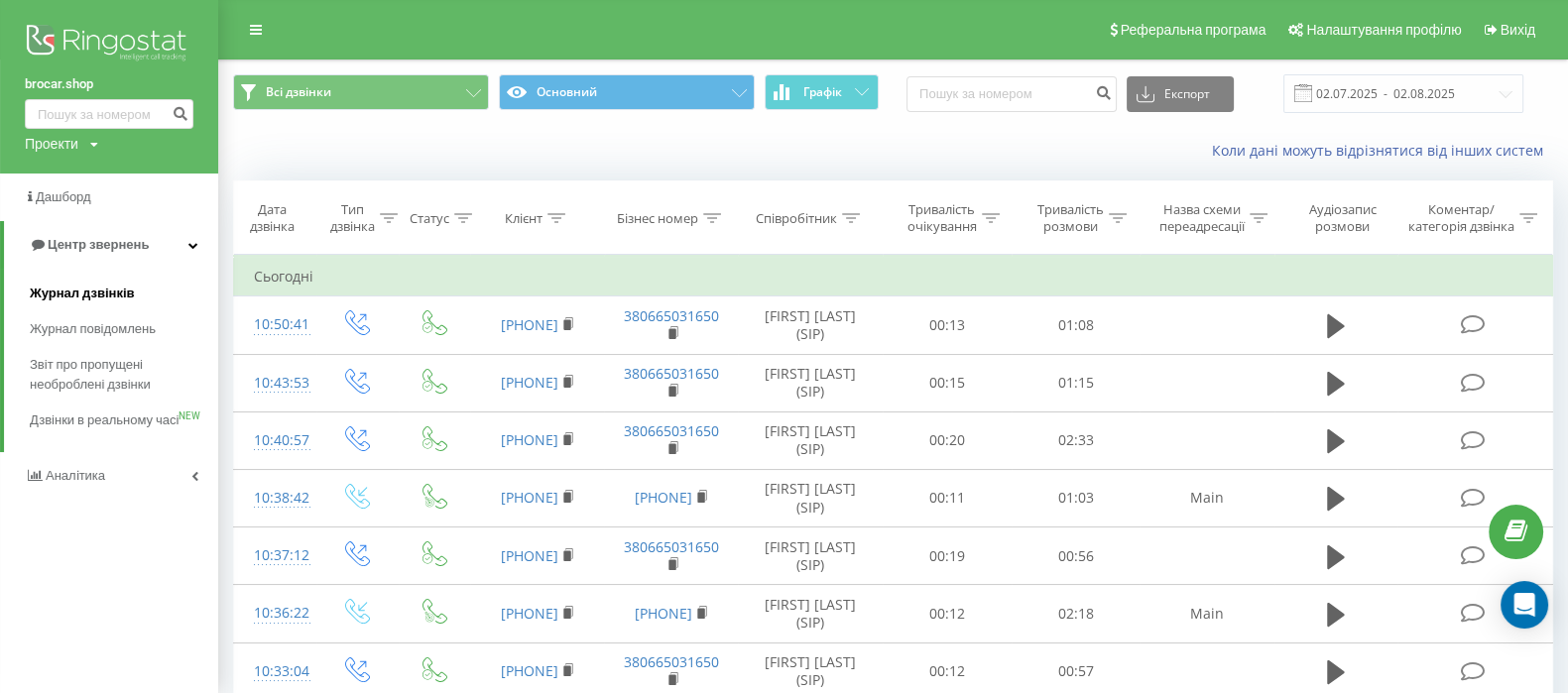click on "Журнал дзвінків" at bounding box center (82, 293) 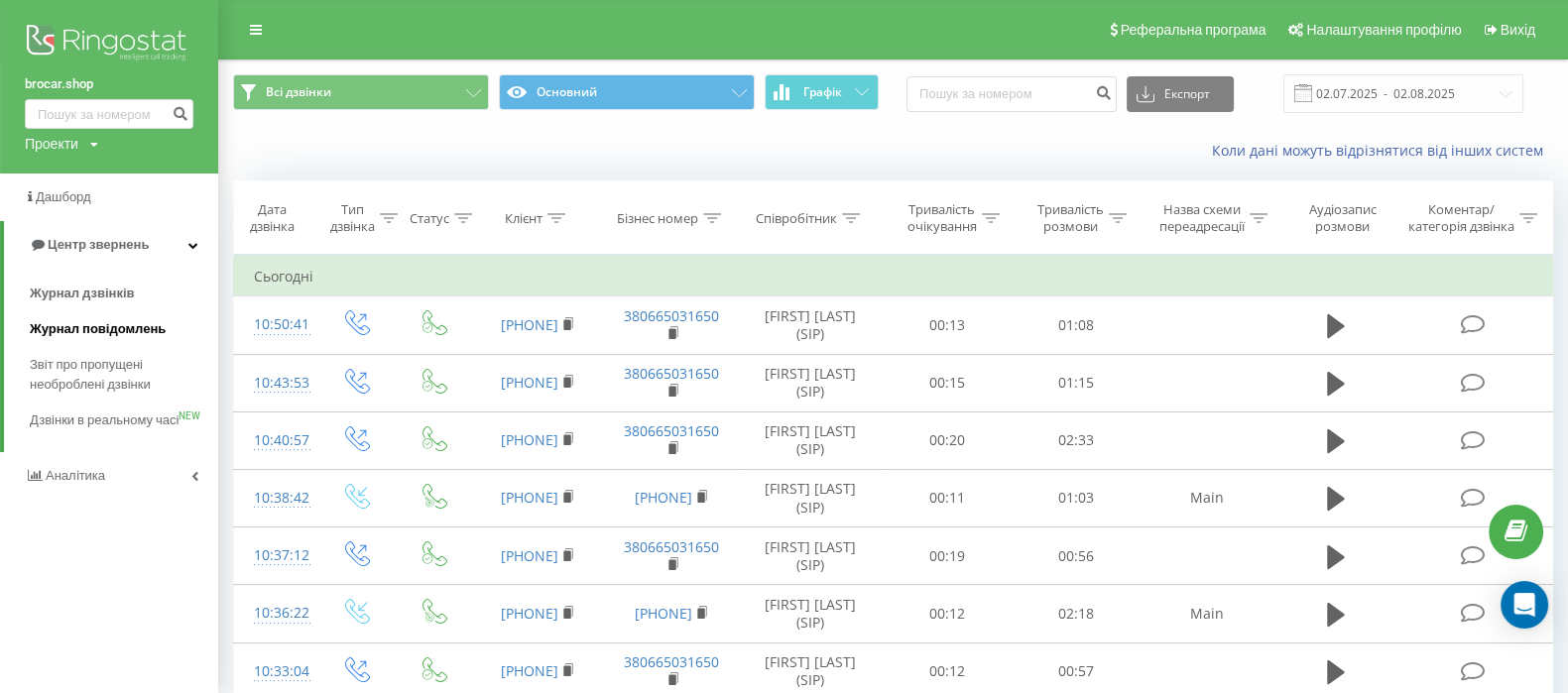click on "Журнал повідомлень" at bounding box center (97, 329) 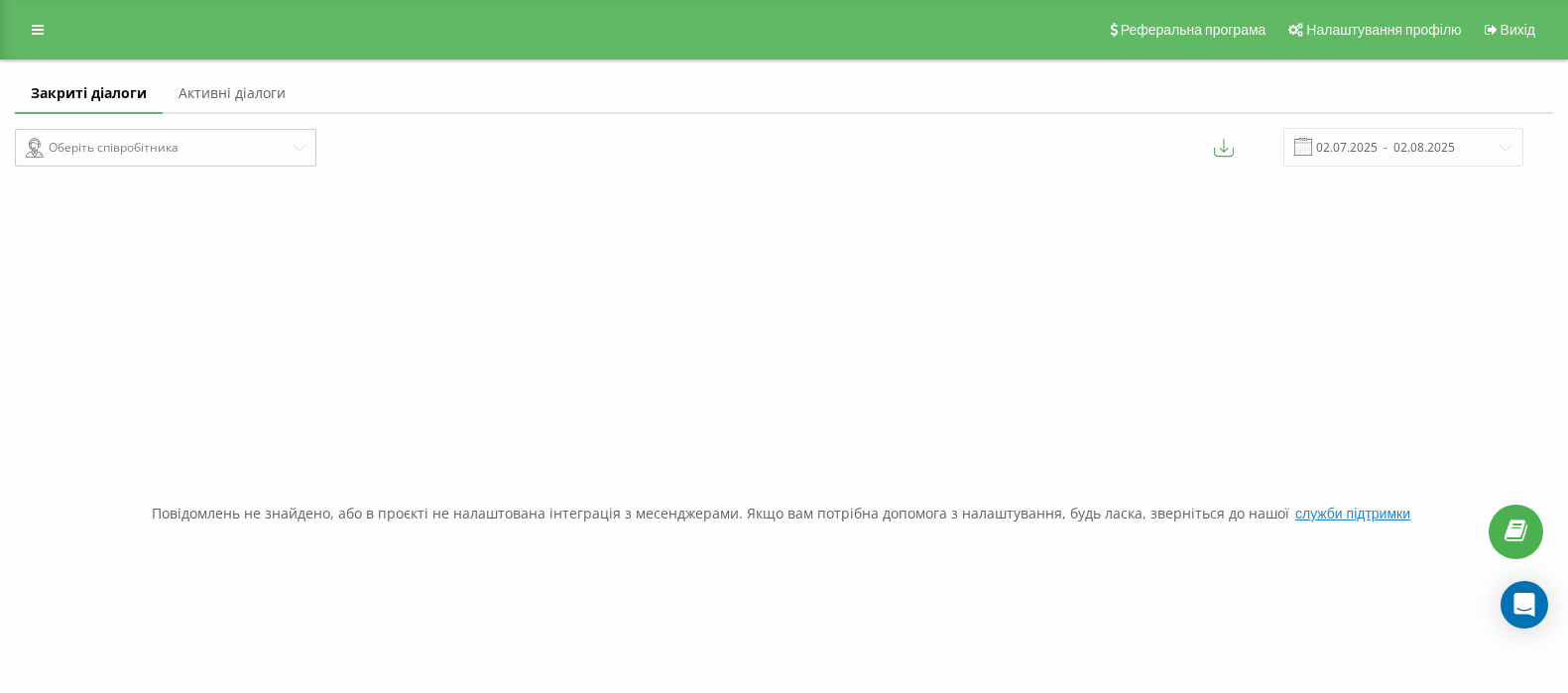 scroll, scrollTop: 0, scrollLeft: 0, axis: both 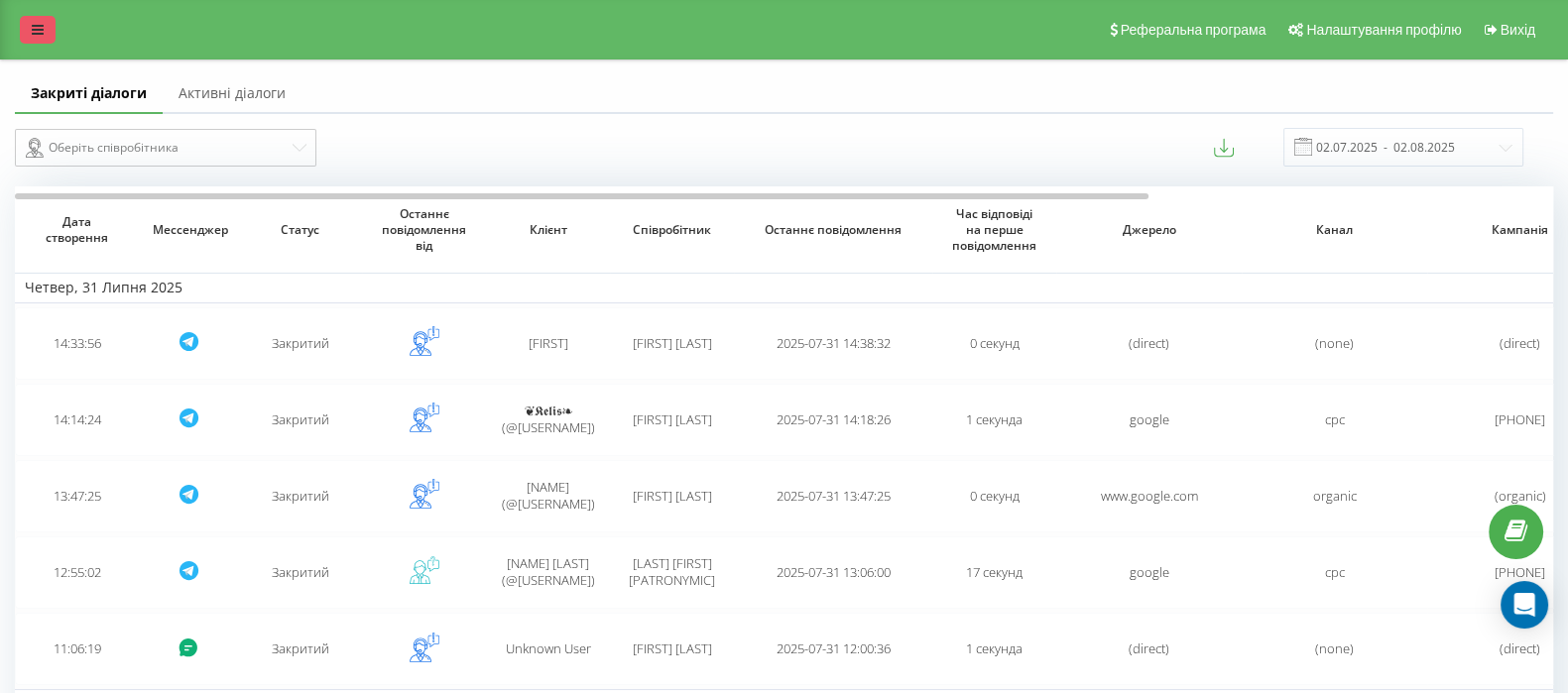 click at bounding box center (38, 30) 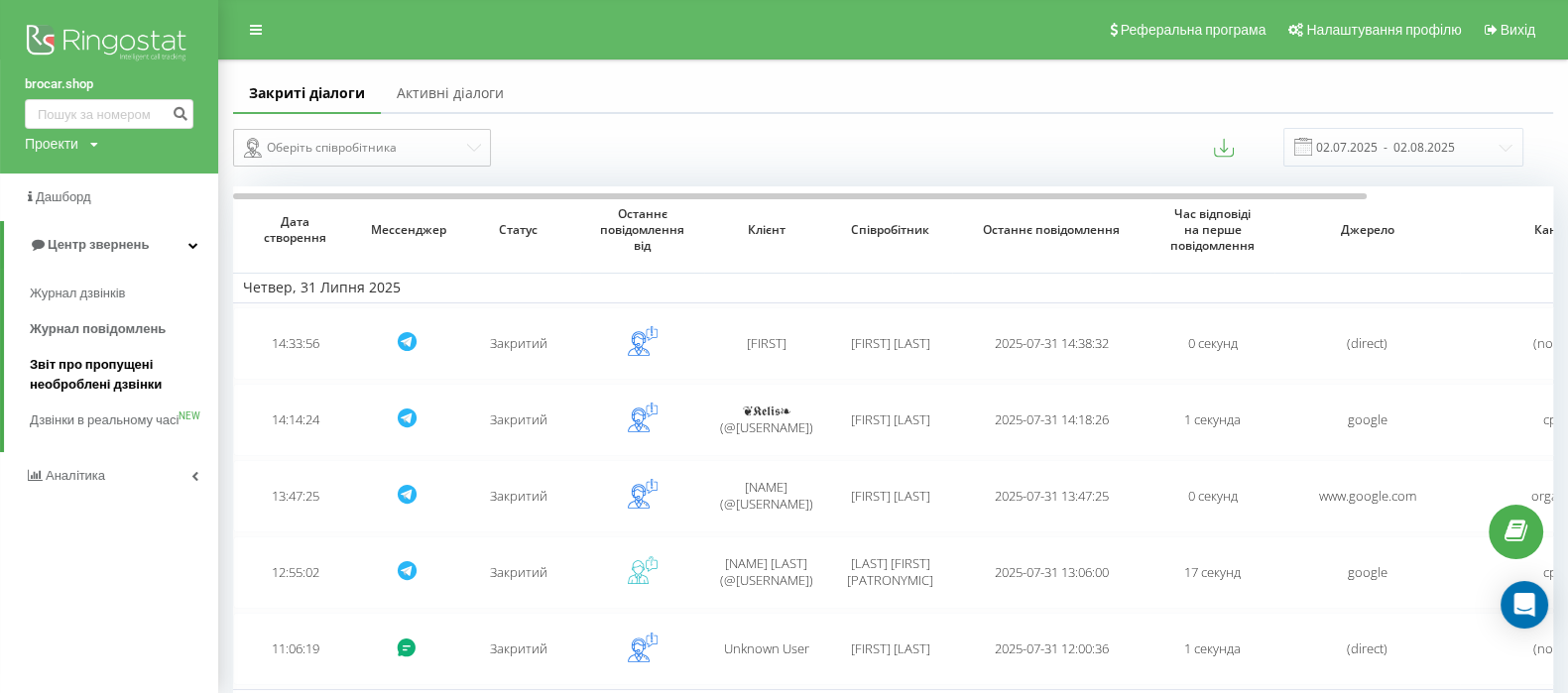click on "Звіт про пропущені необроблені дзвінки" at bounding box center [119, 375] 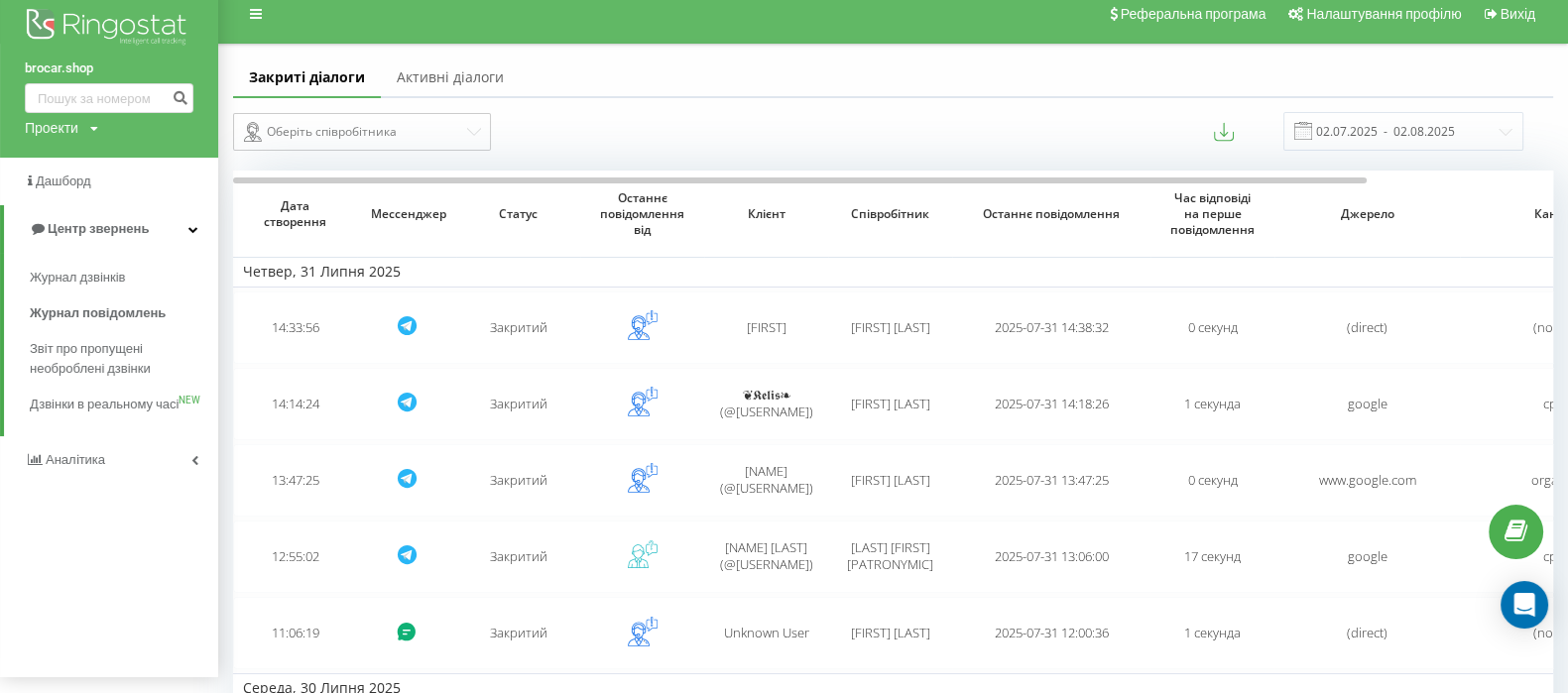 scroll, scrollTop: 330, scrollLeft: 0, axis: vertical 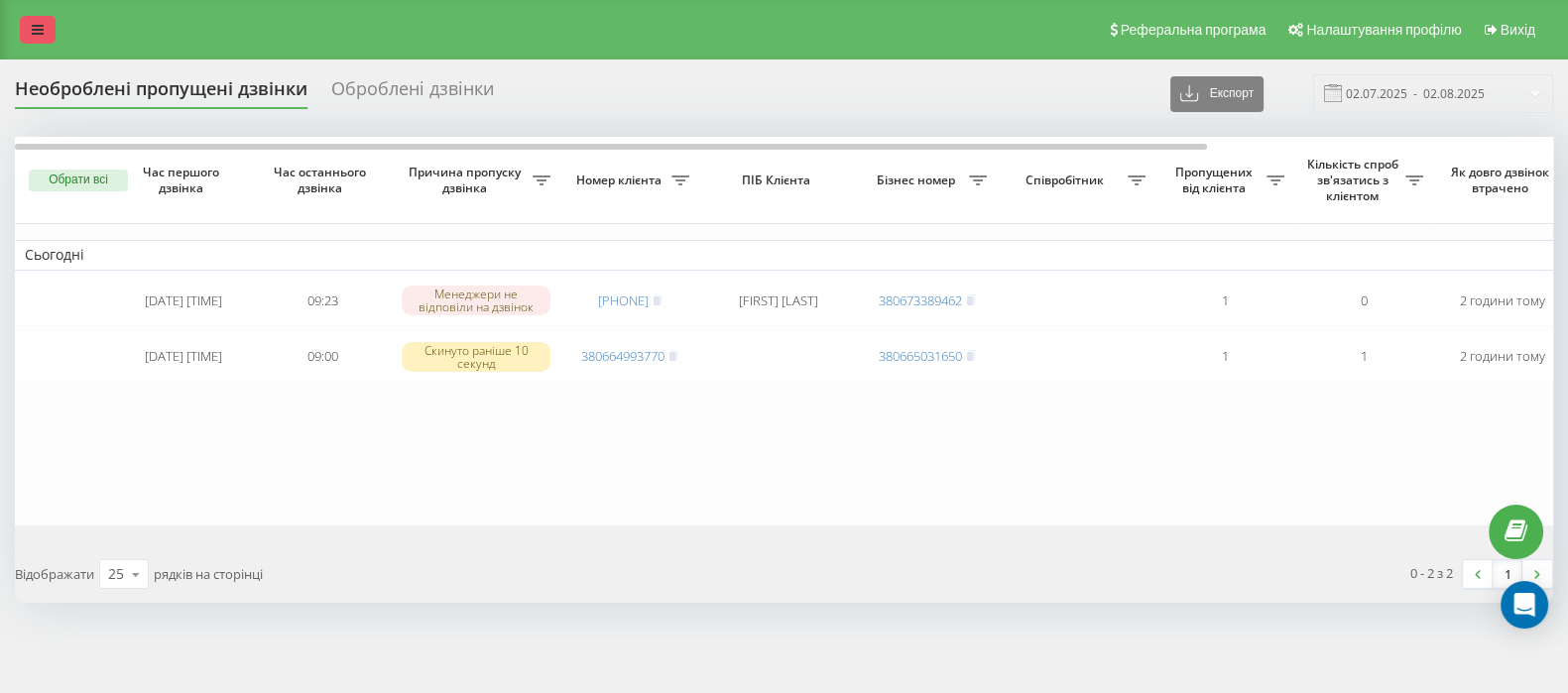 click at bounding box center [38, 30] 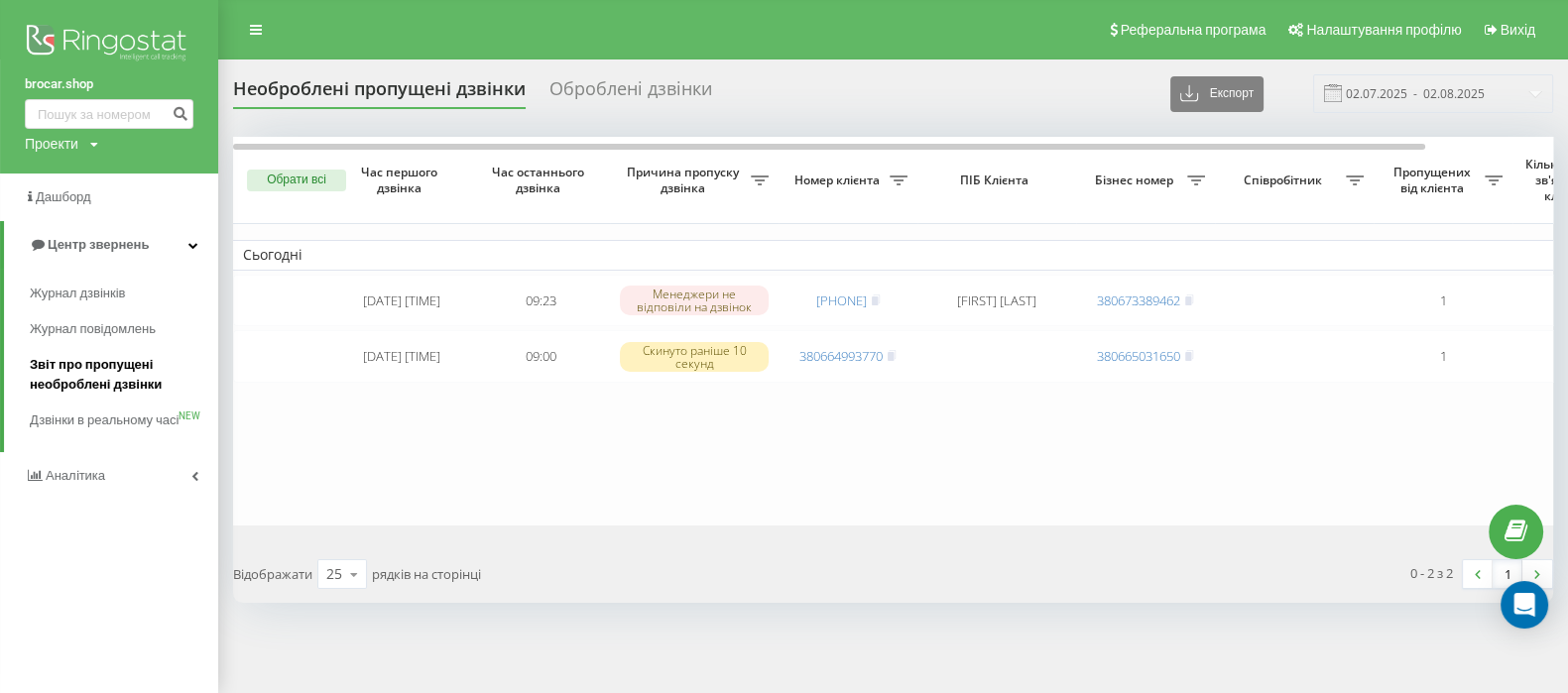 click on "Звіт про пропущені необроблені дзвінки" at bounding box center (119, 375) 